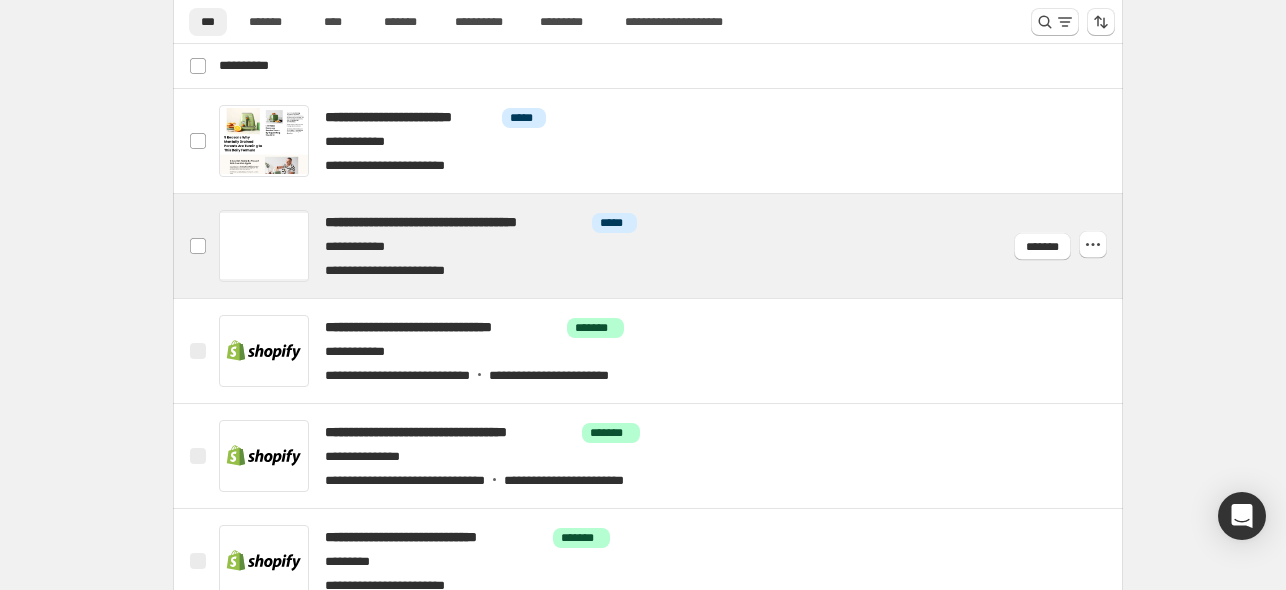 scroll, scrollTop: 1000, scrollLeft: 0, axis: vertical 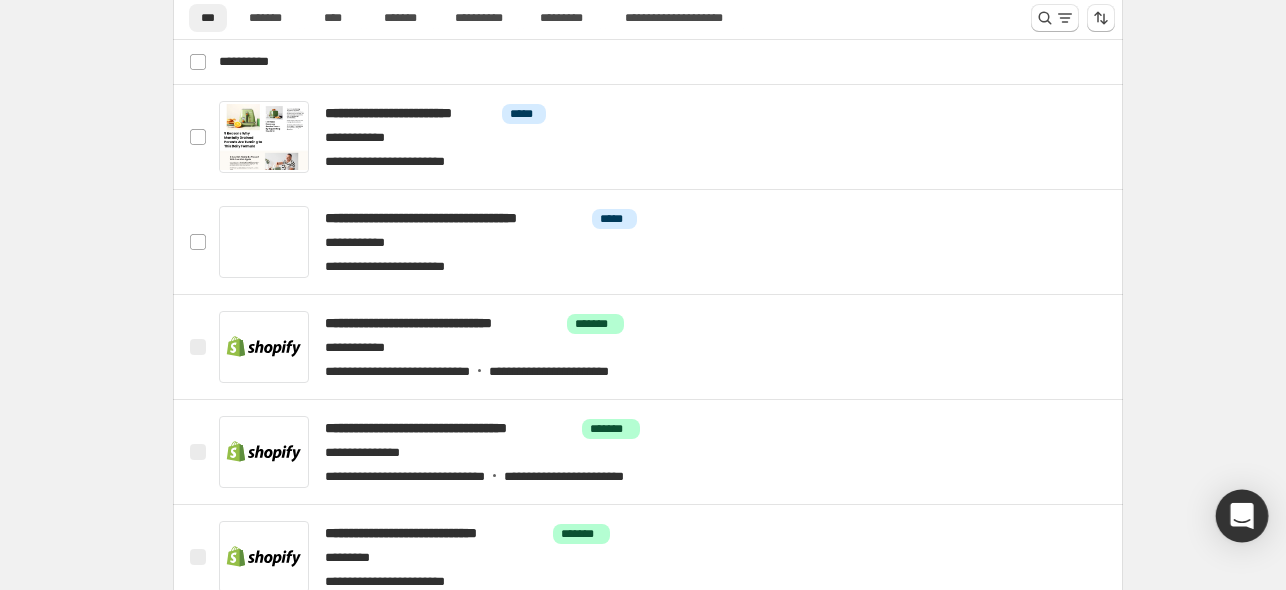 click 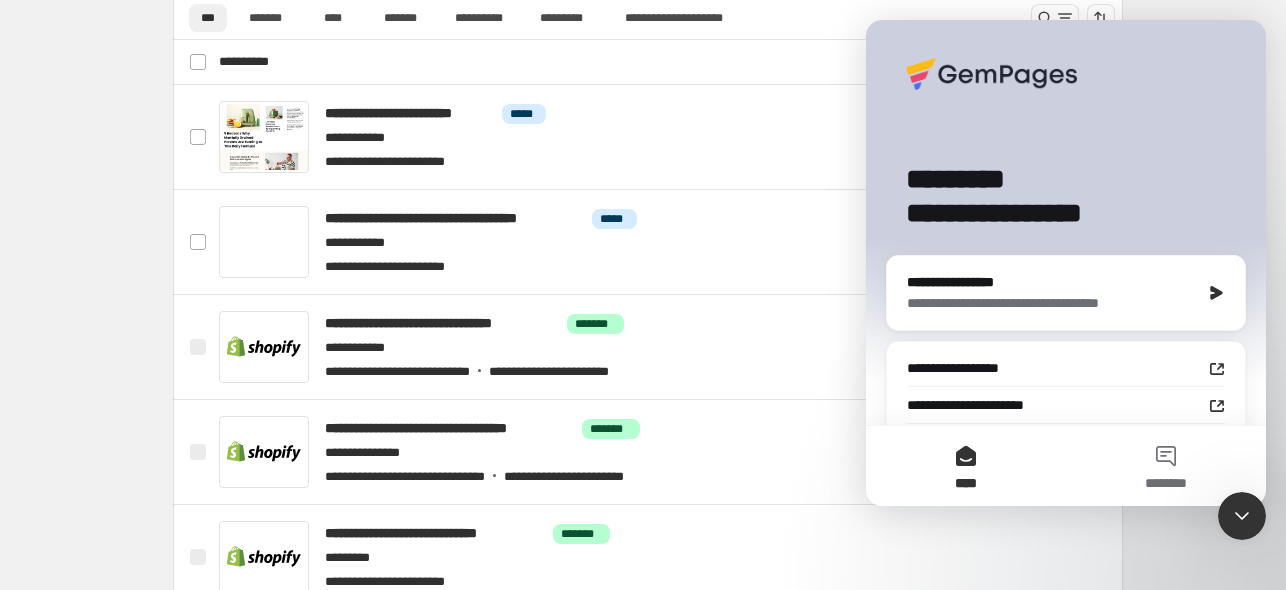 scroll, scrollTop: 0, scrollLeft: 0, axis: both 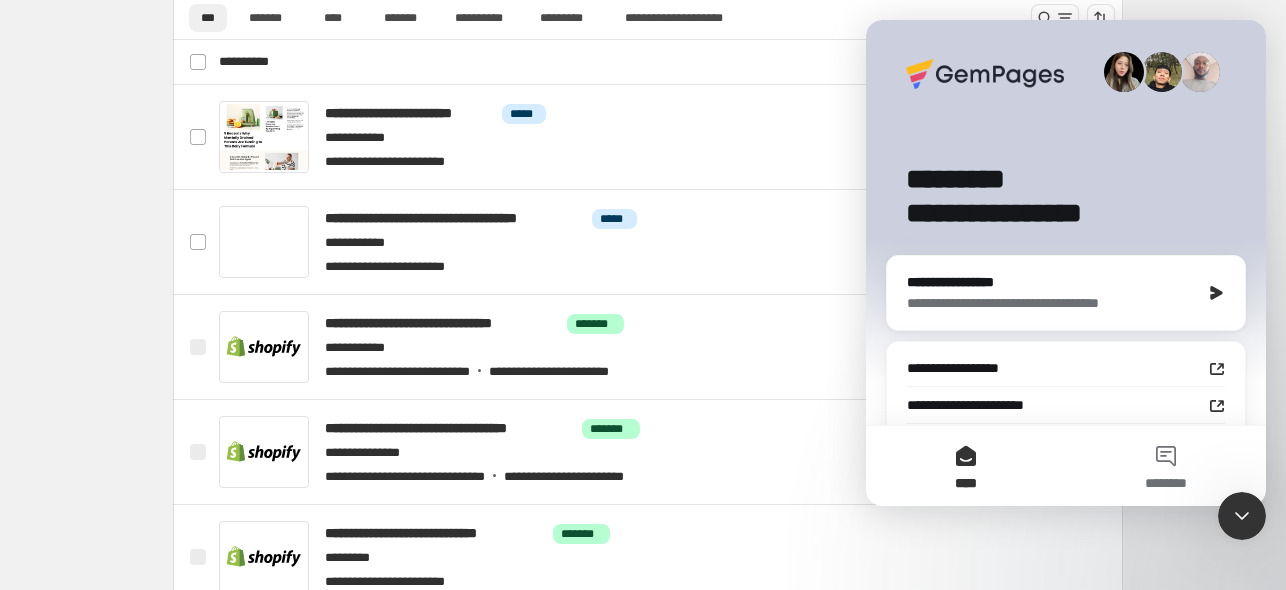 click 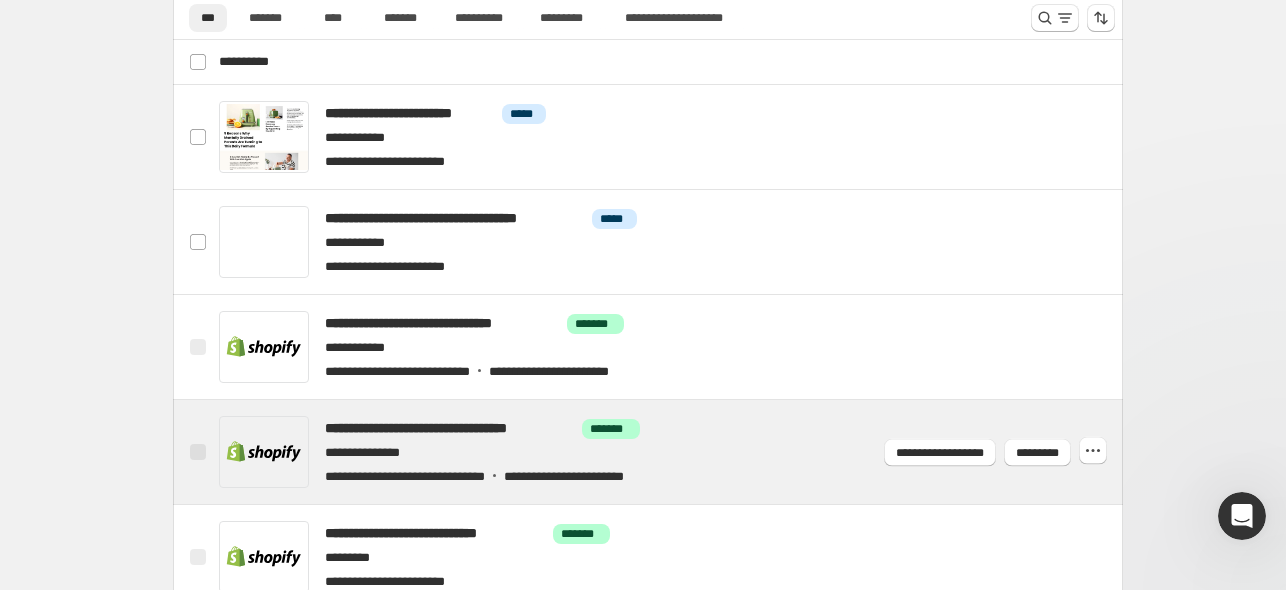 scroll, scrollTop: 0, scrollLeft: 0, axis: both 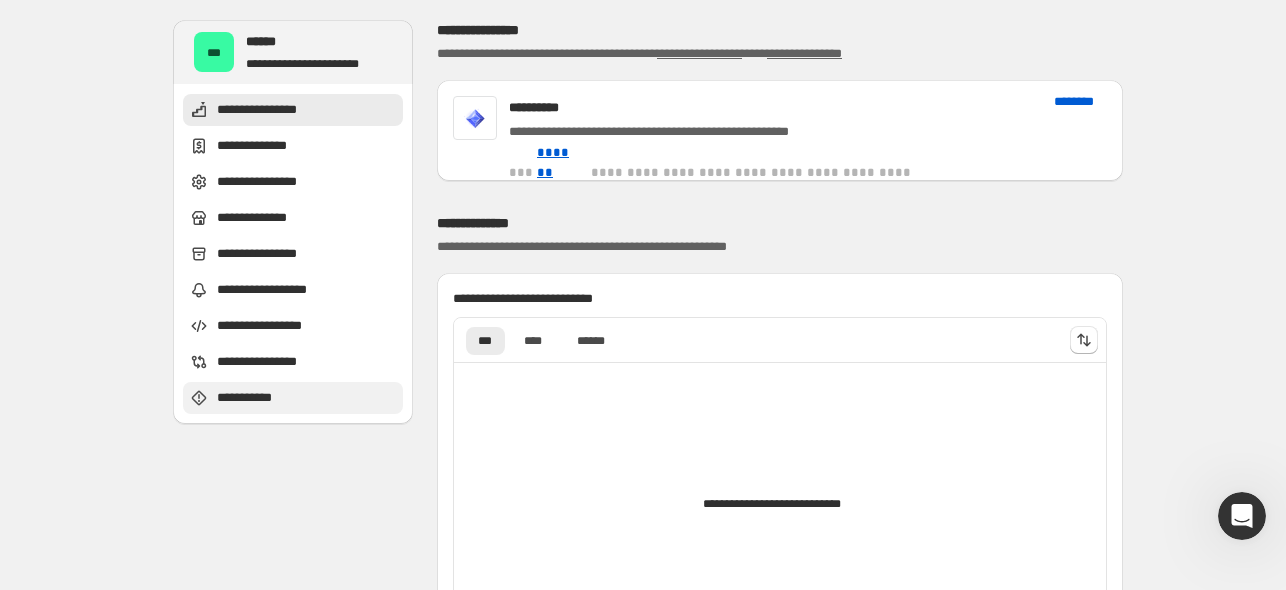 click on "**********" at bounding box center [256, 398] 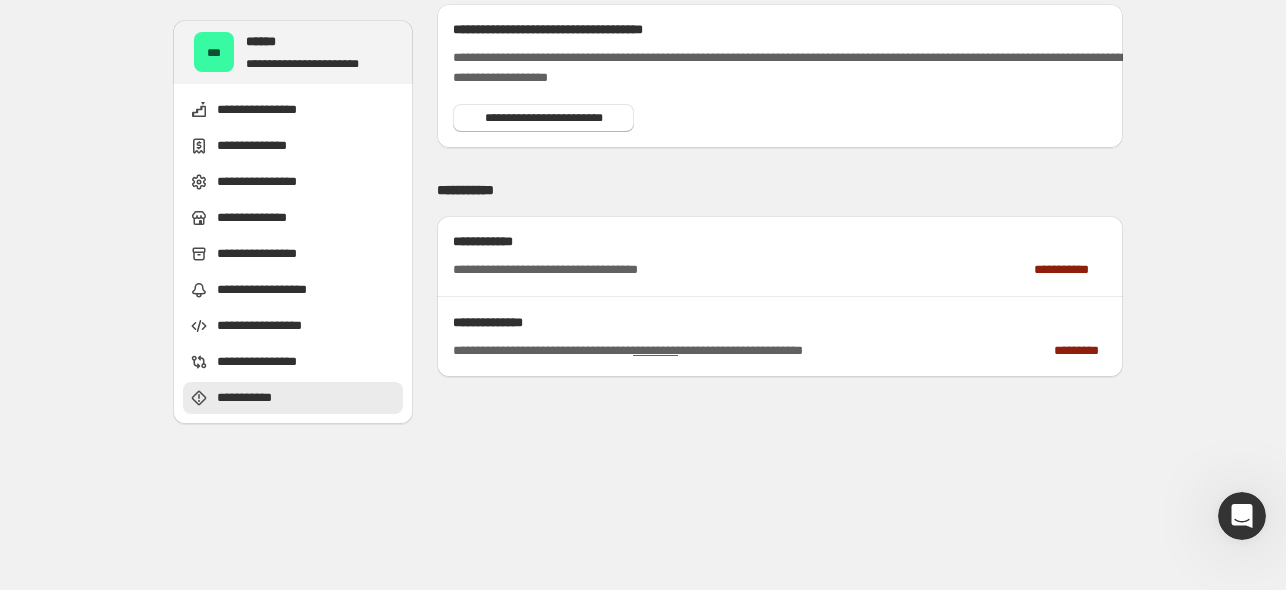 scroll, scrollTop: 3060, scrollLeft: 0, axis: vertical 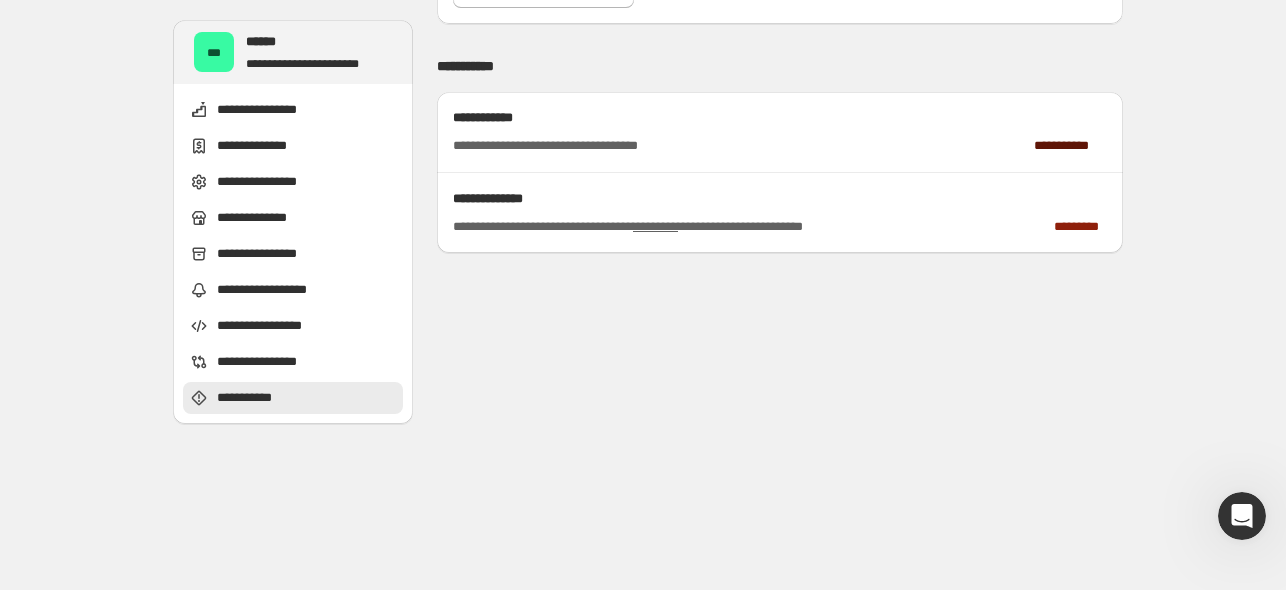 click on "**********" at bounding box center (1070, 146) 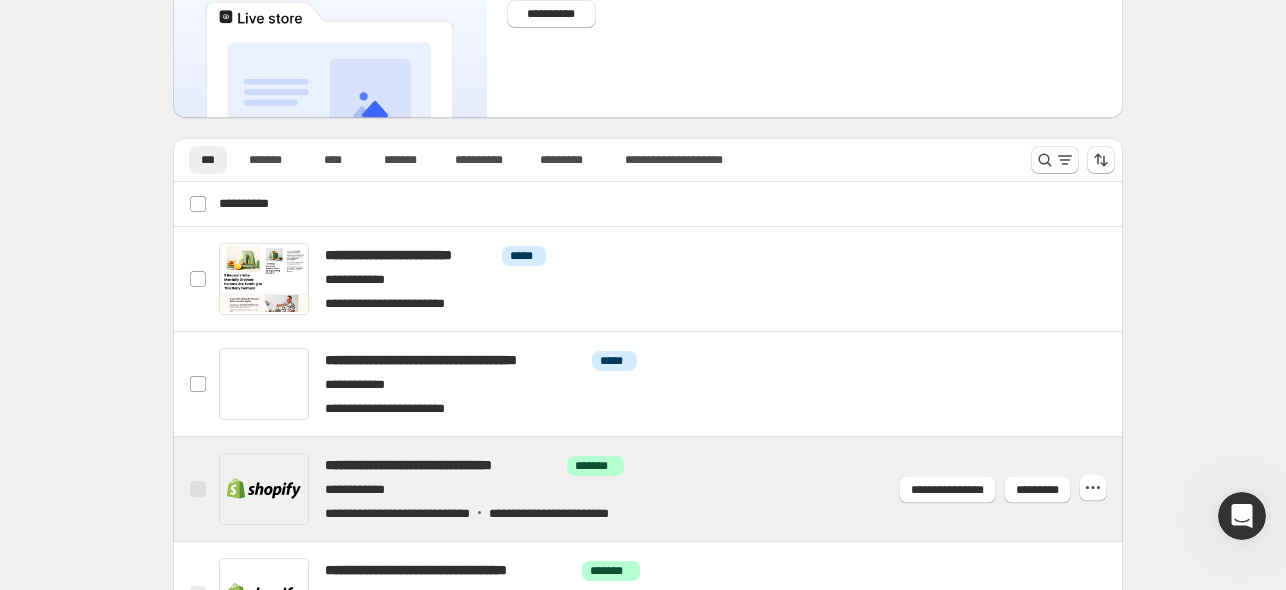 scroll, scrollTop: 0, scrollLeft: 0, axis: both 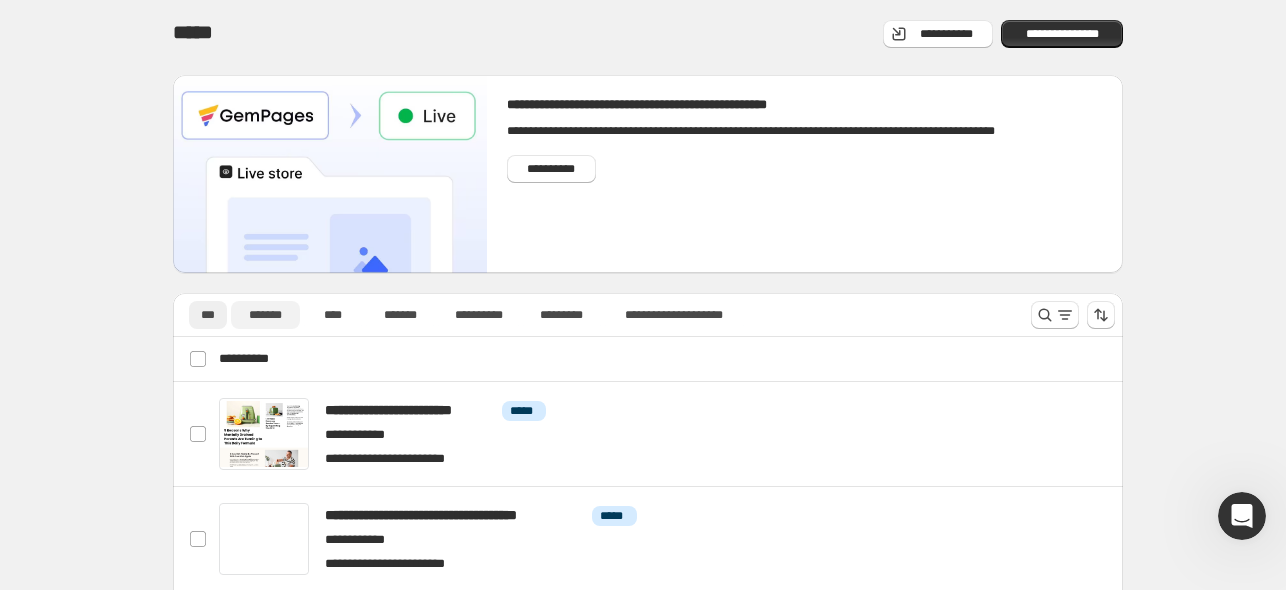 click on "*******" at bounding box center [265, 315] 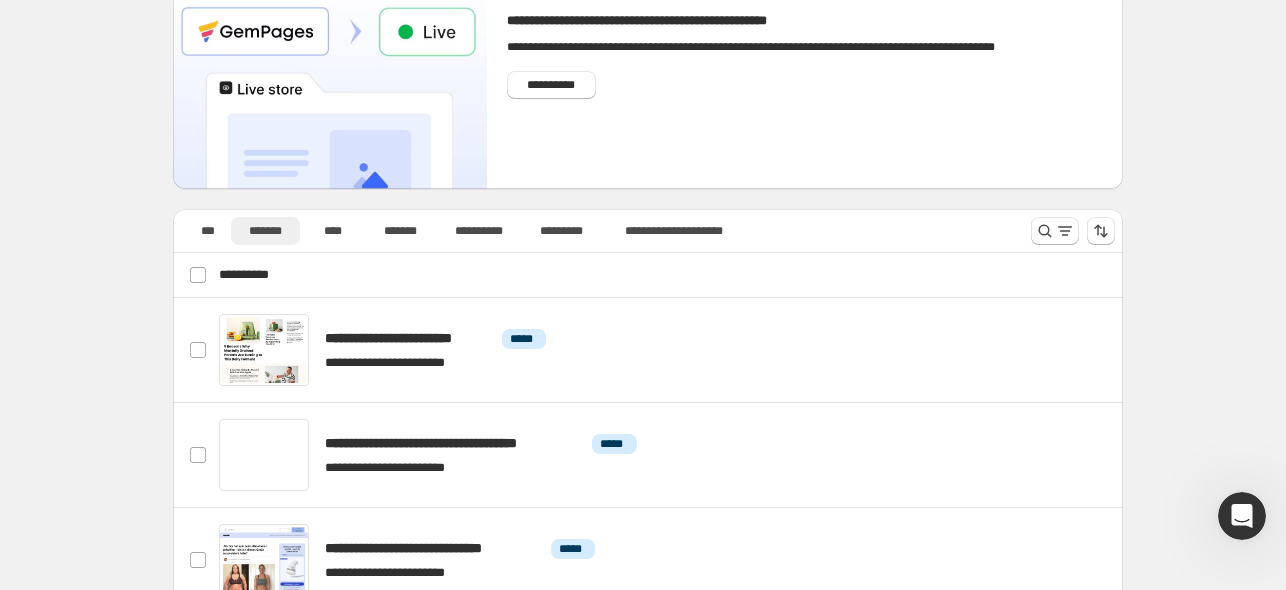 scroll, scrollTop: 0, scrollLeft: 0, axis: both 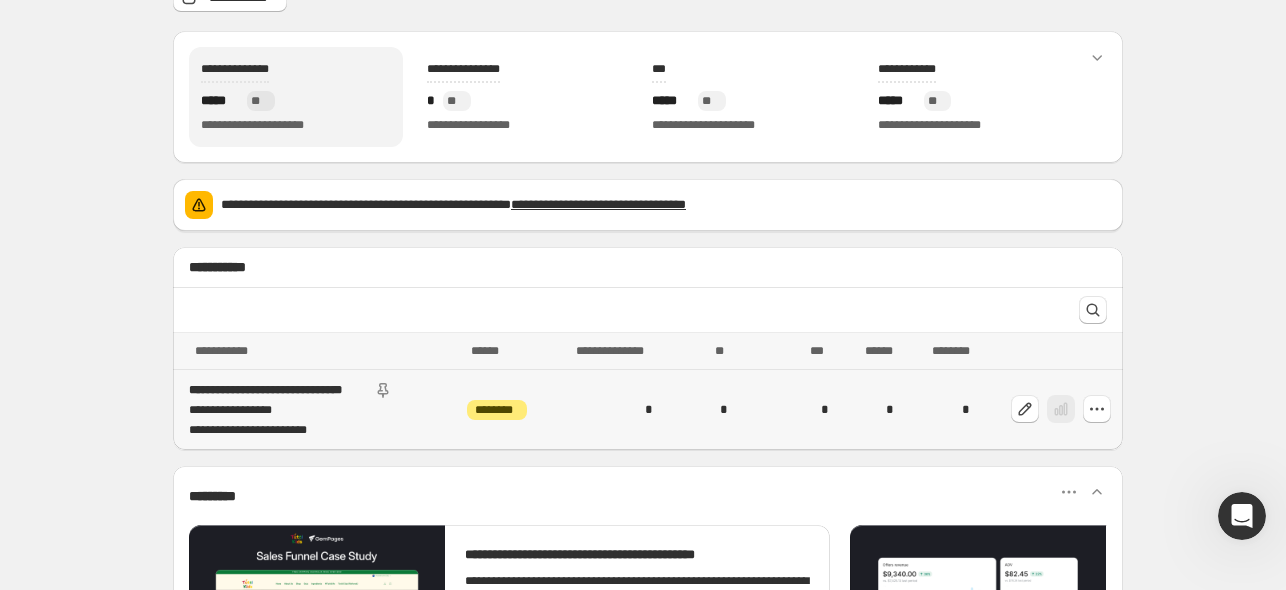 click on "**********" at bounding box center (322, 410) 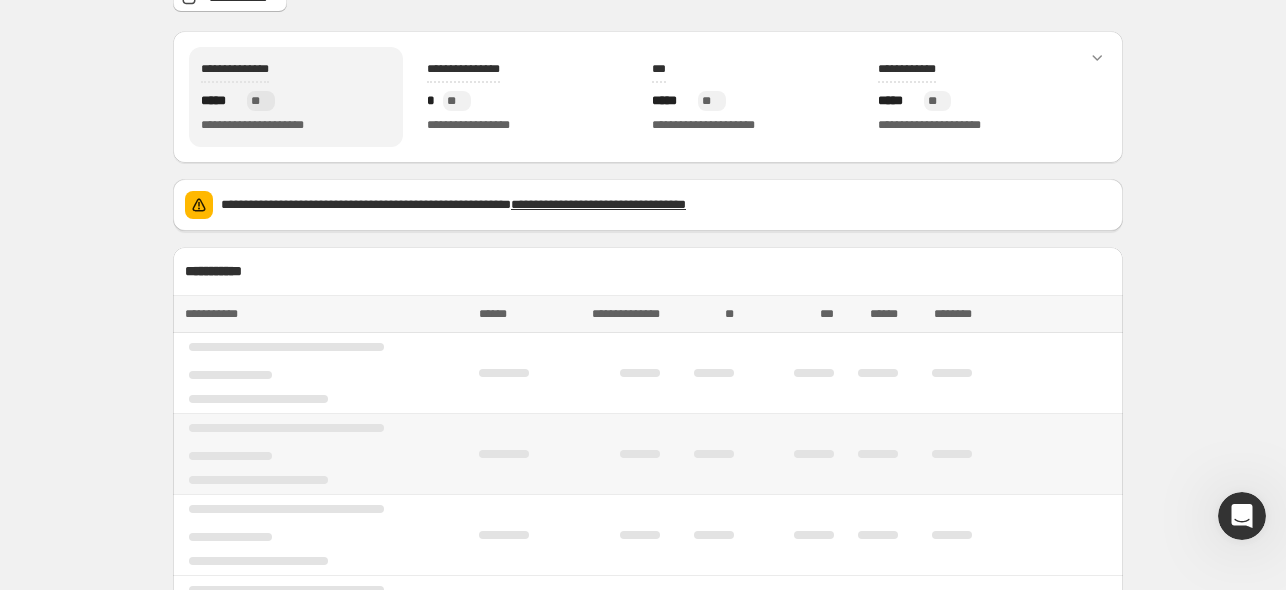 scroll, scrollTop: 0, scrollLeft: 0, axis: both 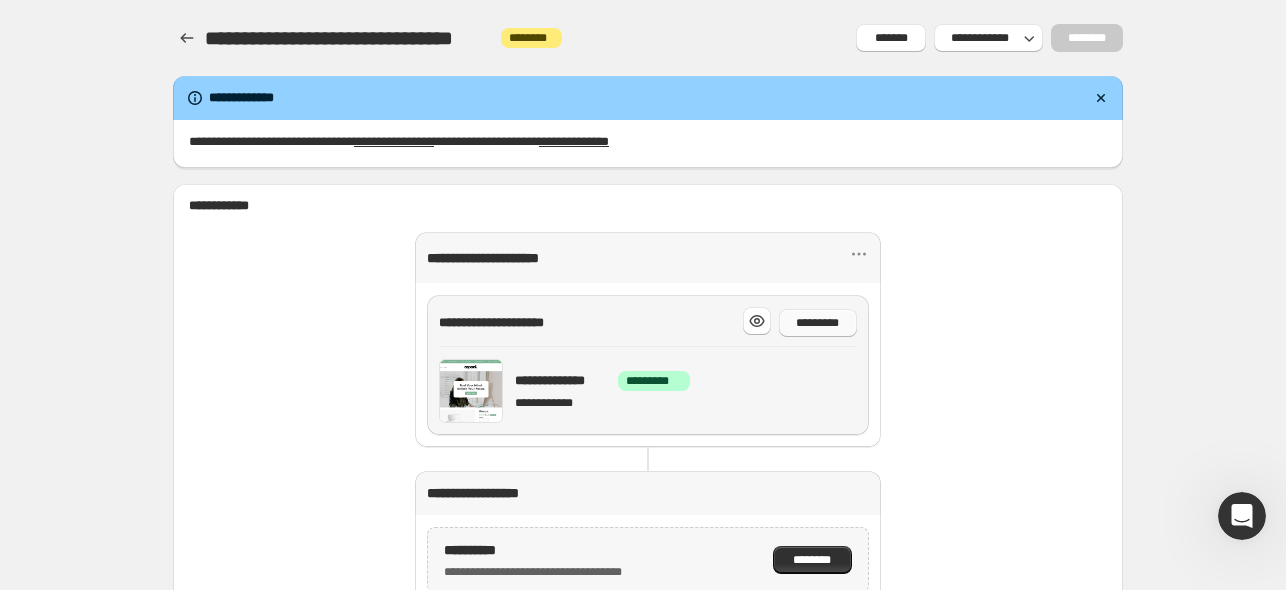 click on "*********" at bounding box center [818, 323] 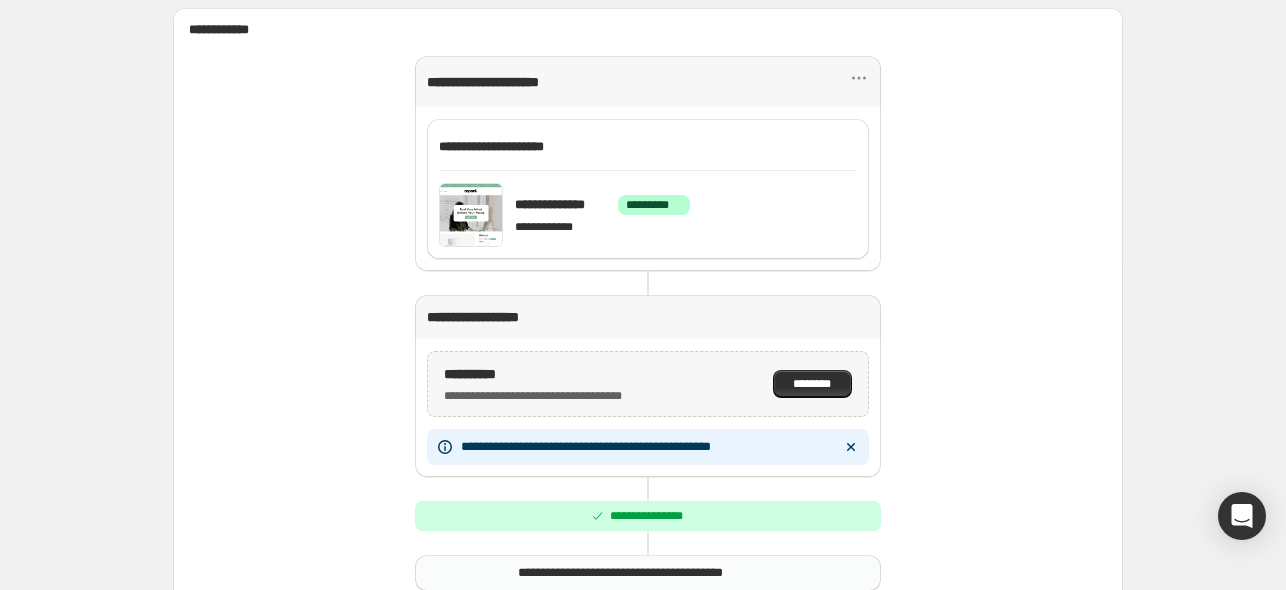 scroll, scrollTop: 400, scrollLeft: 0, axis: vertical 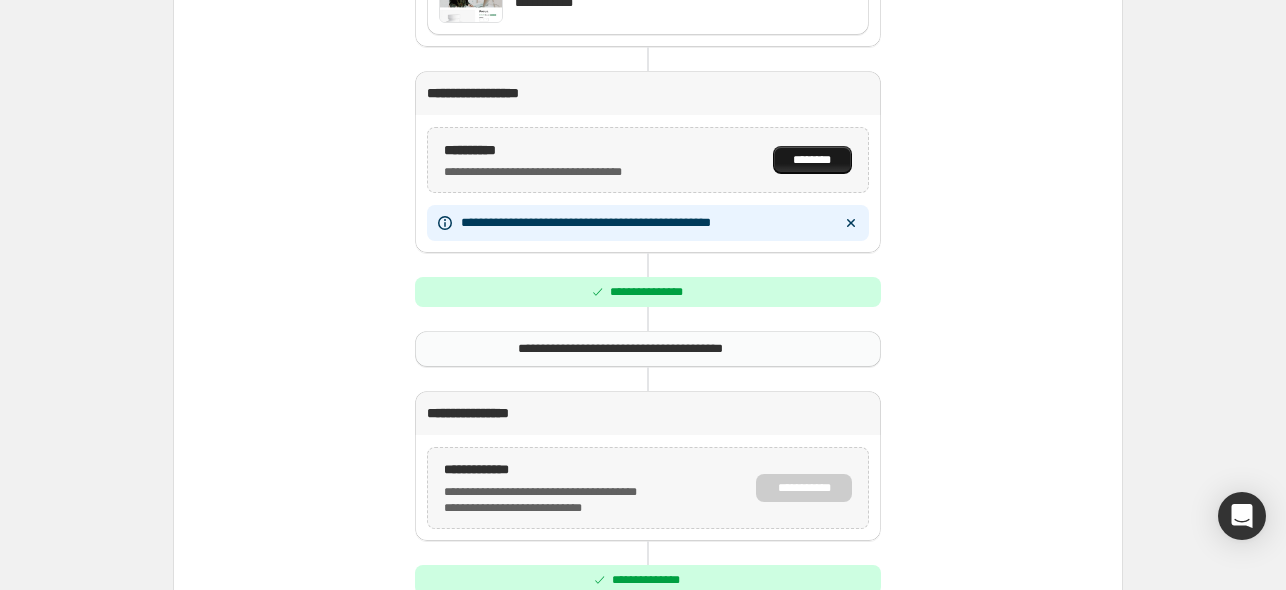 click on "********" at bounding box center [812, 160] 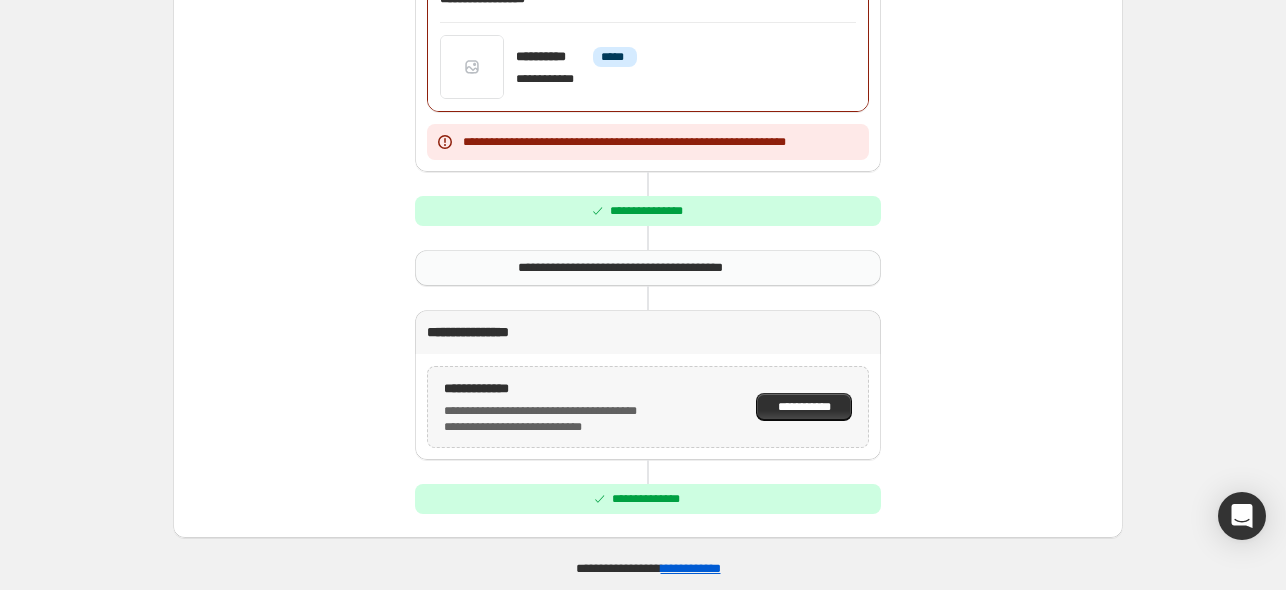 scroll, scrollTop: 628, scrollLeft: 0, axis: vertical 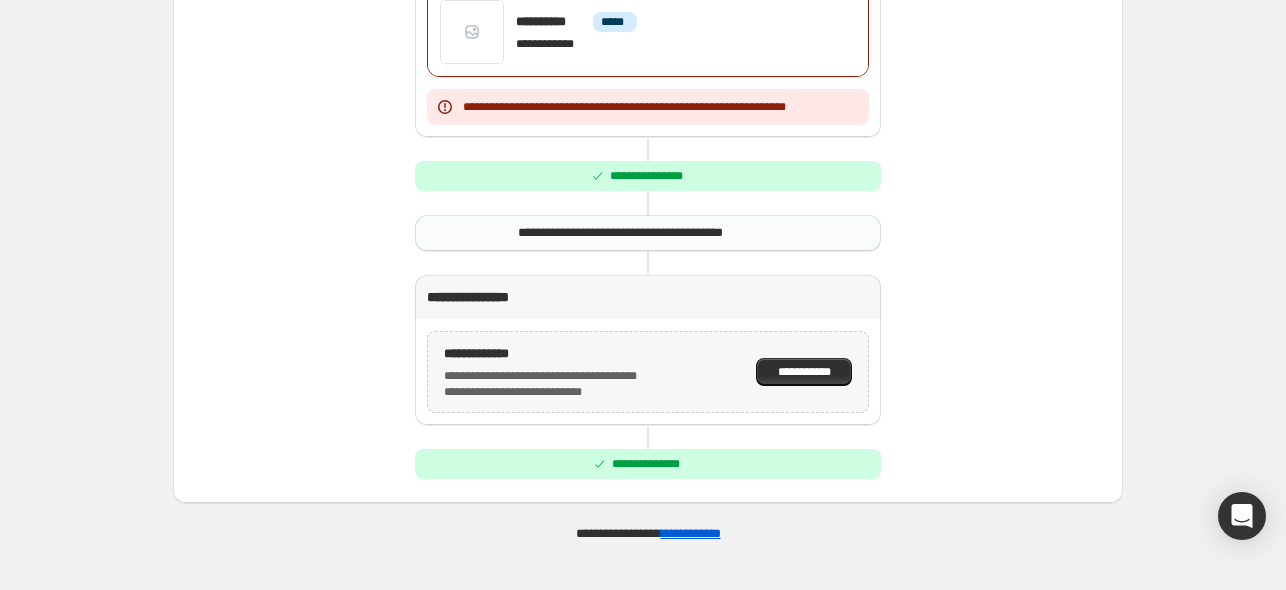 click on "**********" at bounding box center [648, 372] 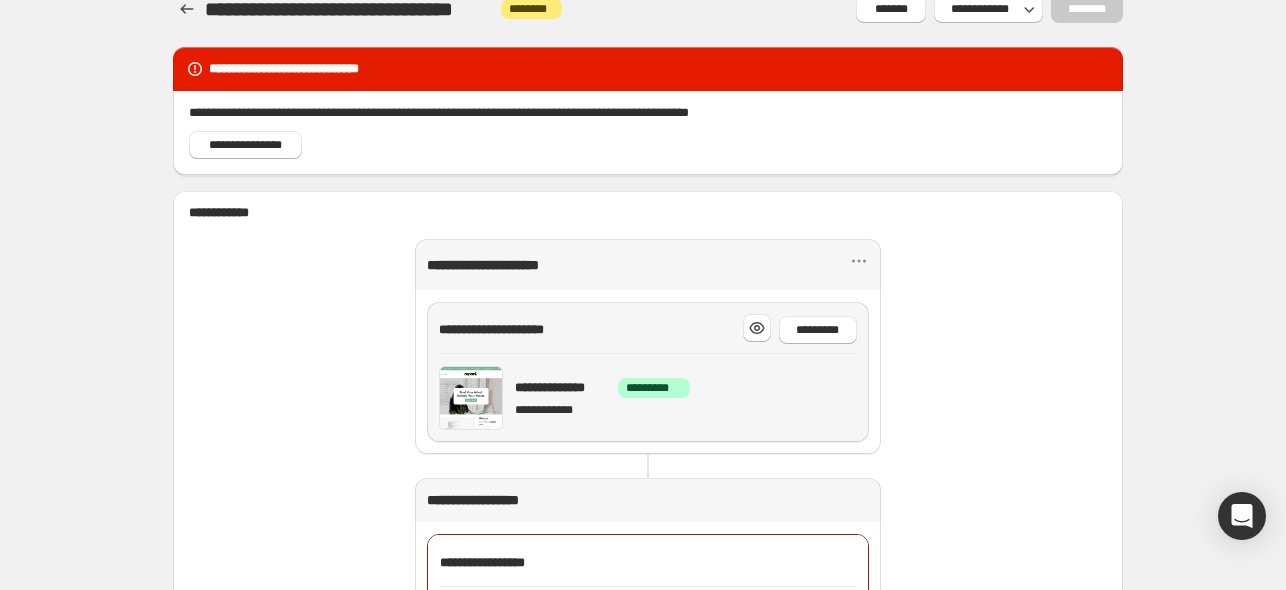 scroll, scrollTop: 28, scrollLeft: 0, axis: vertical 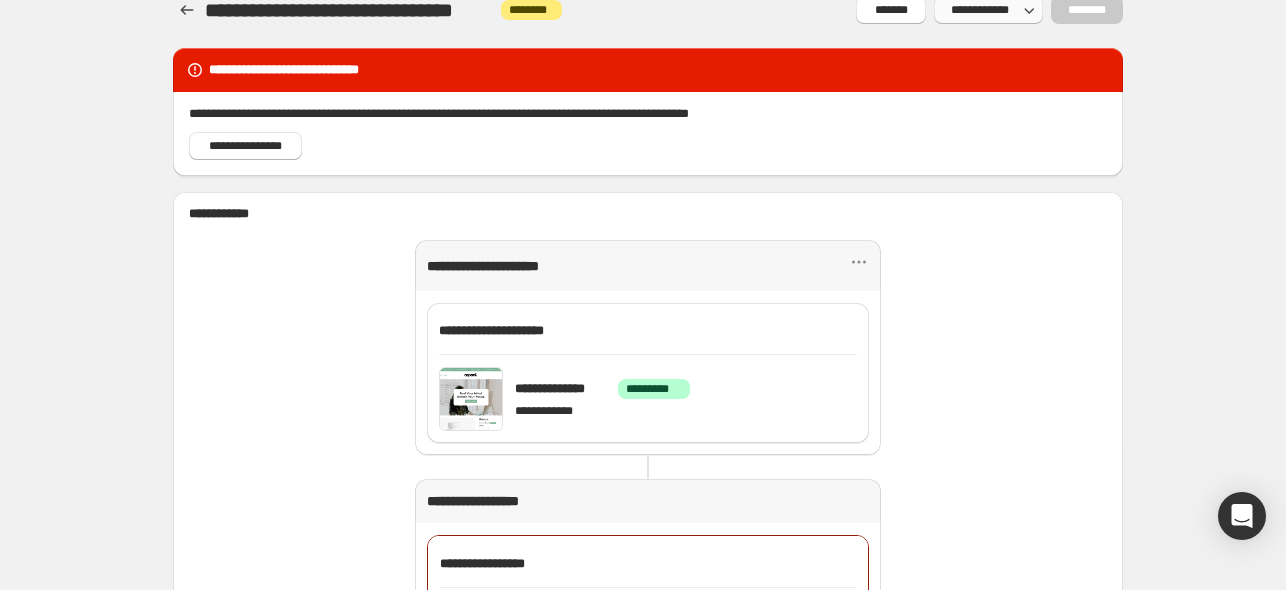 click on "**********" at bounding box center (988, 10) 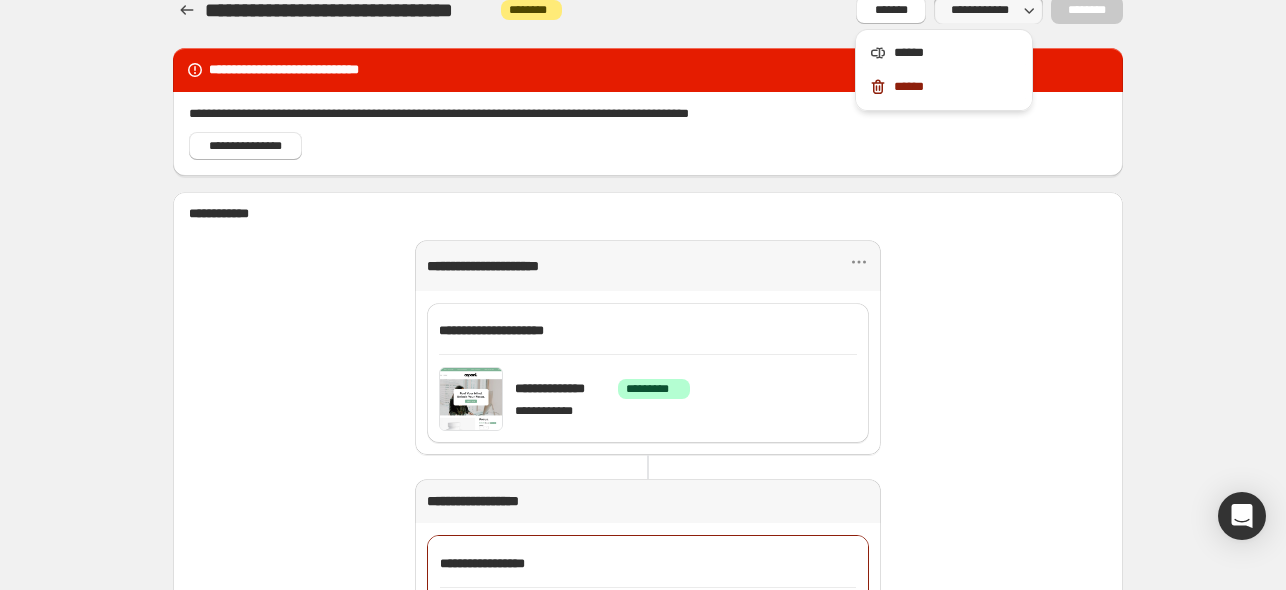 click on "**********" at bounding box center [648, 265] 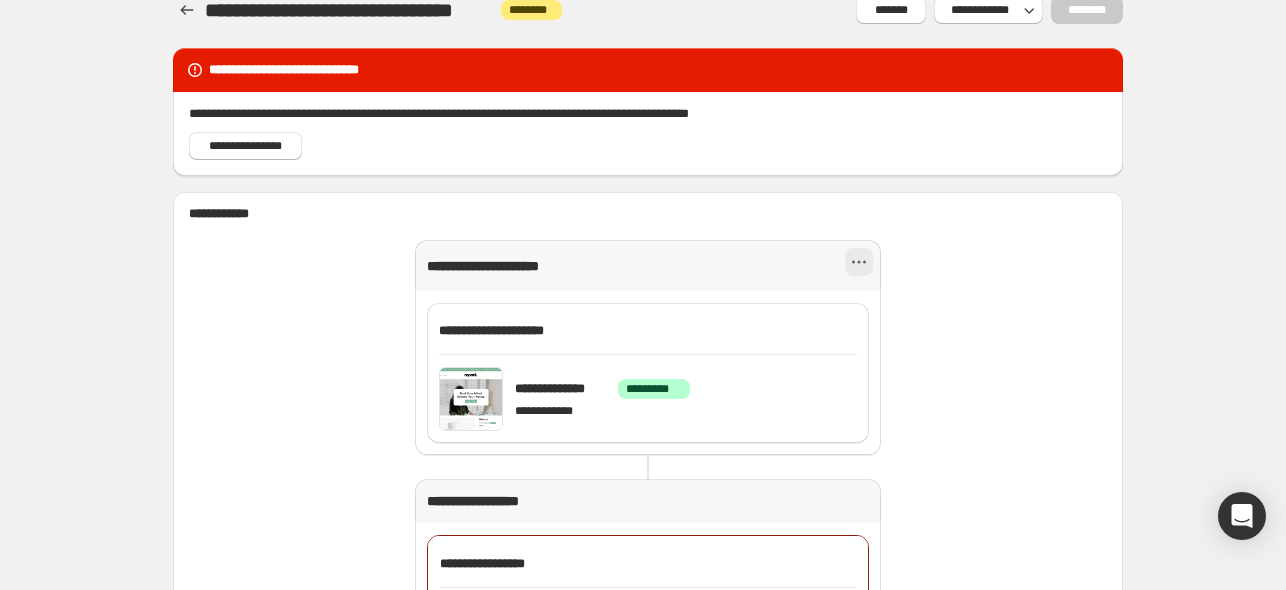 click 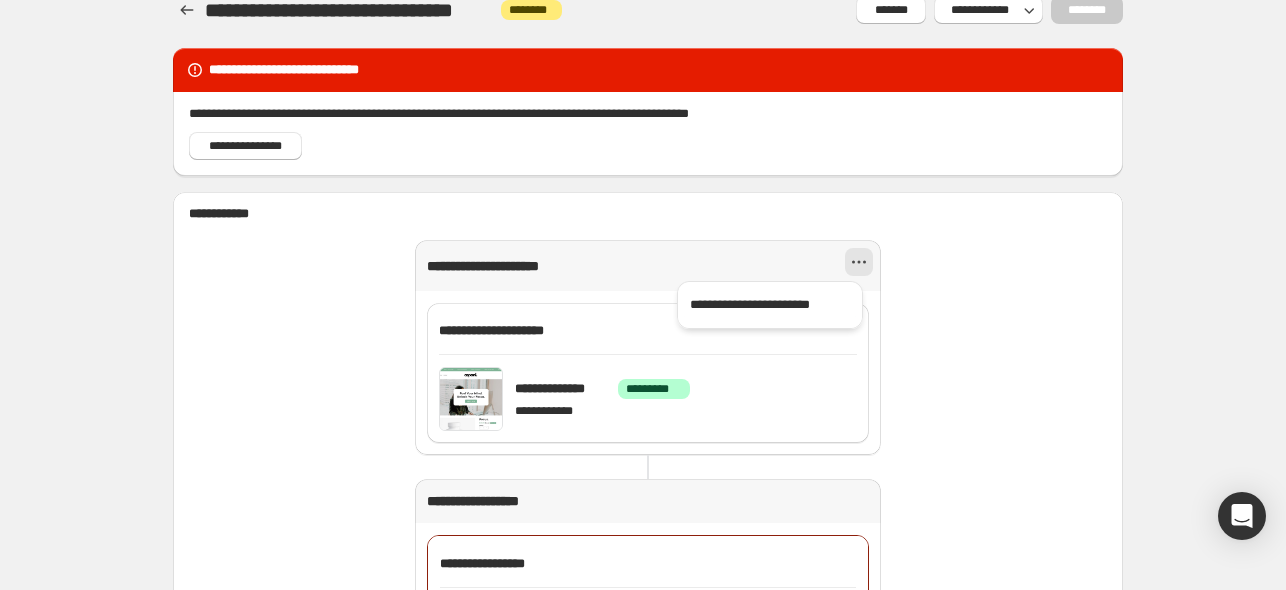 click on "[FIRST] [LAST] [STREET_NAME] [CITY] [STATE] [ZIP_CODE] [COUNTRY] [PHONE] [EMAIL]" at bounding box center (648, 659) 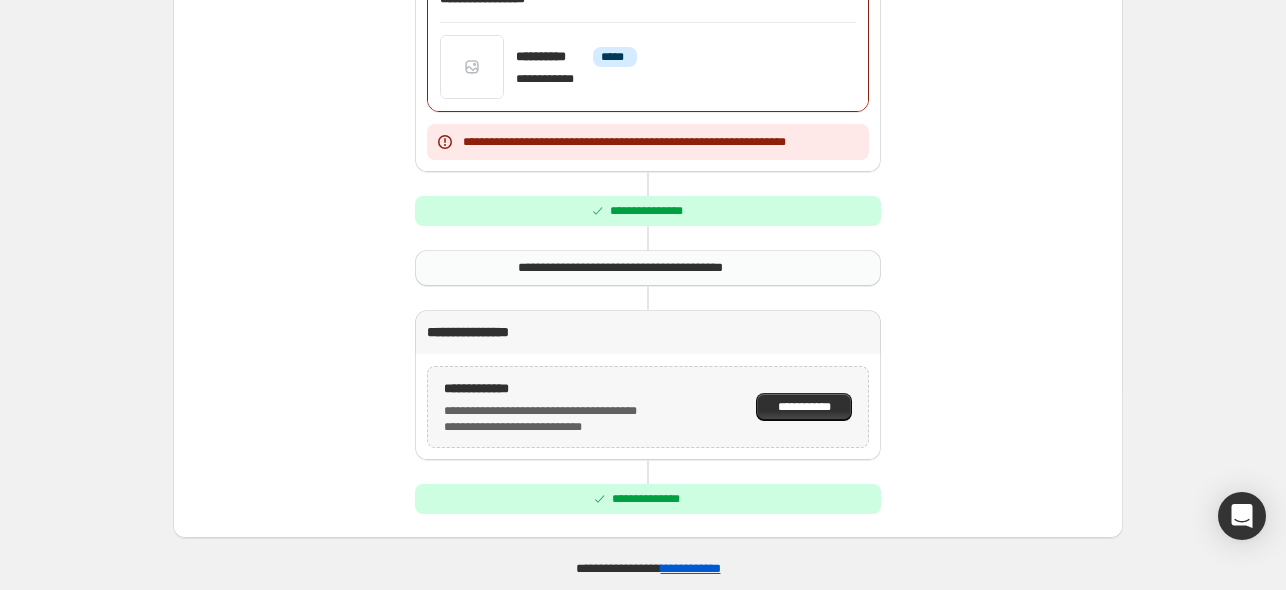 scroll, scrollTop: 628, scrollLeft: 0, axis: vertical 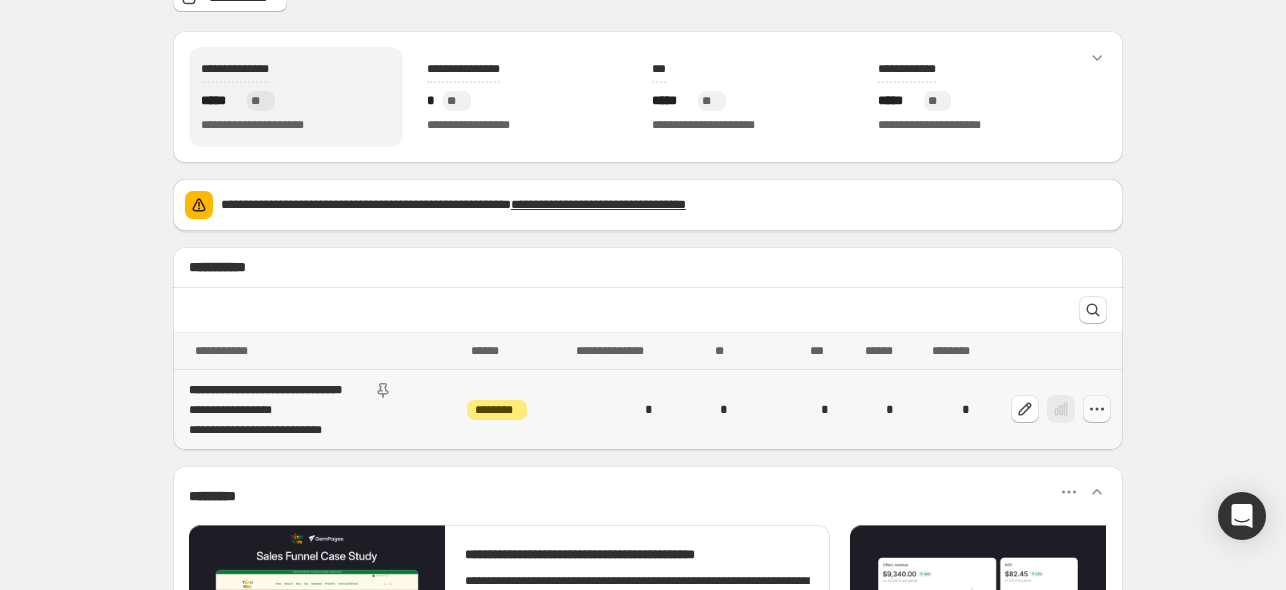 click 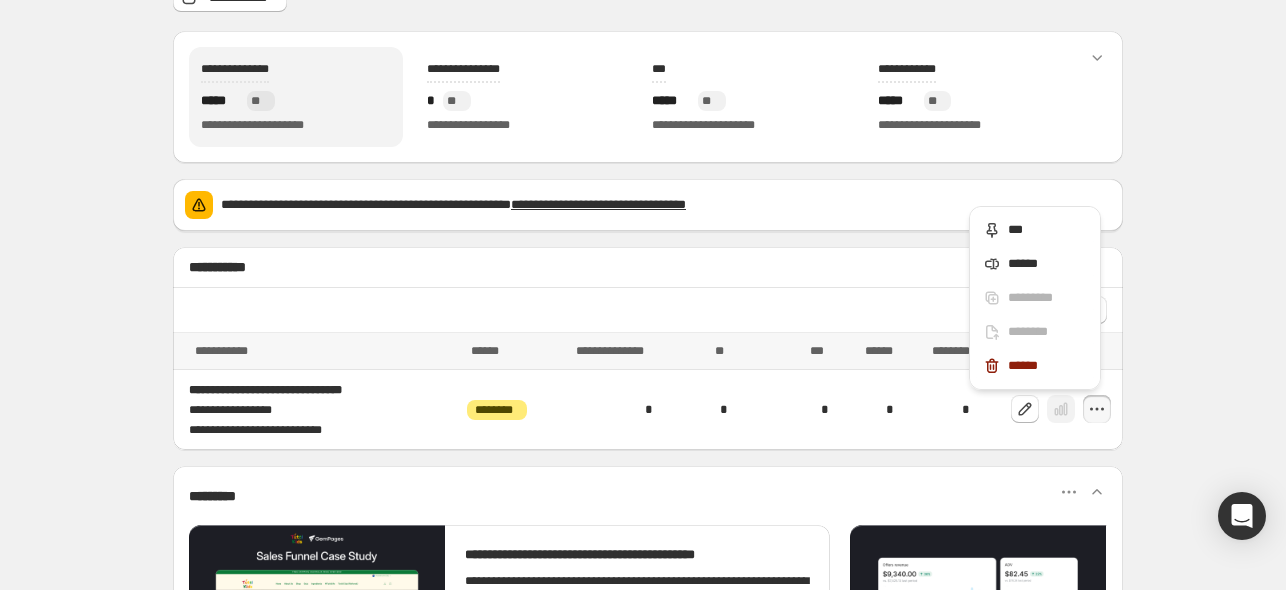 click on "[FIRST] [LAST] [STREET_NAME] [CITY] [STATE] [ZIP_CODE] [COUNTRY] [PHONE] [EMAIL]" at bounding box center [648, 295] 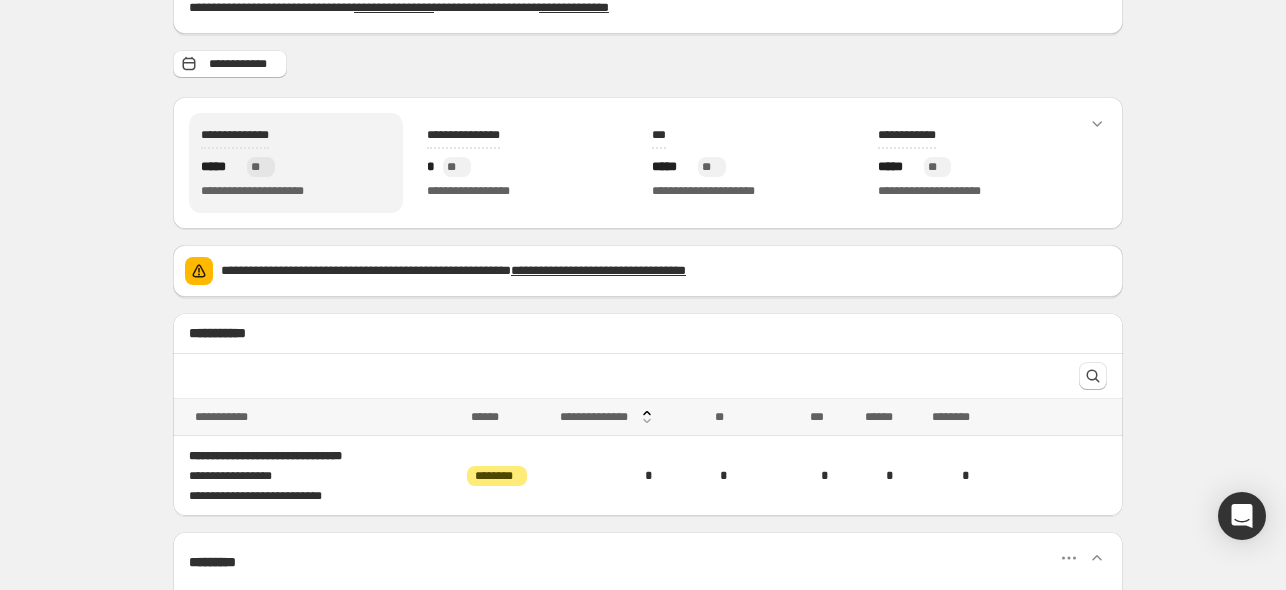 scroll, scrollTop: 100, scrollLeft: 0, axis: vertical 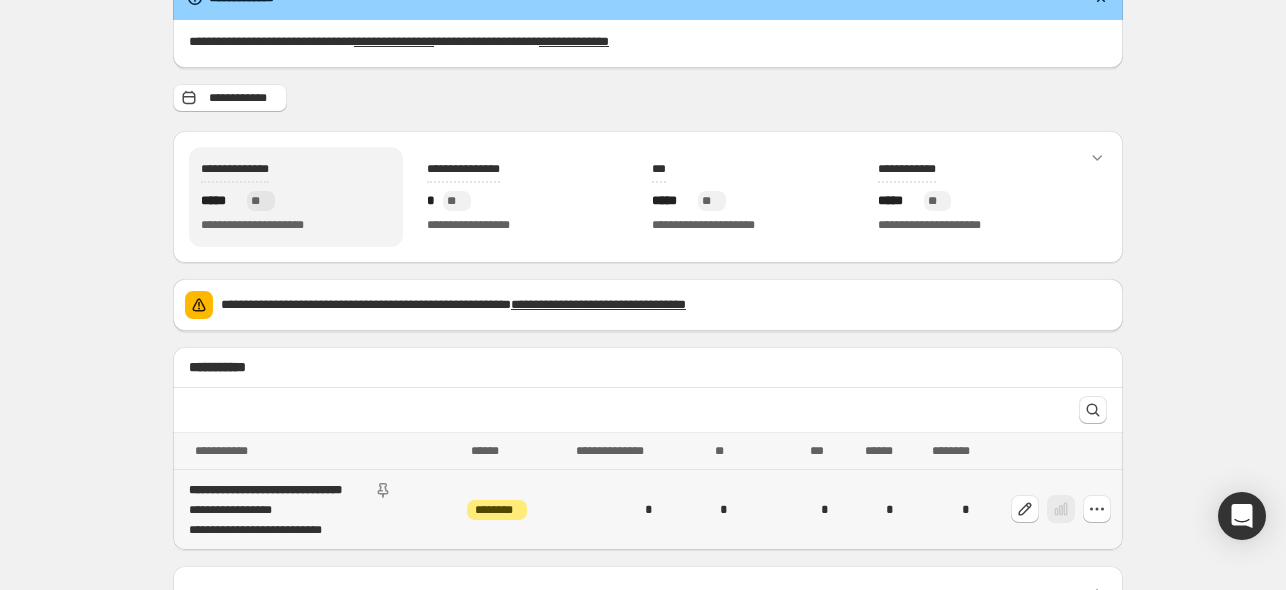 click on "**********" at bounding box center [277, 490] 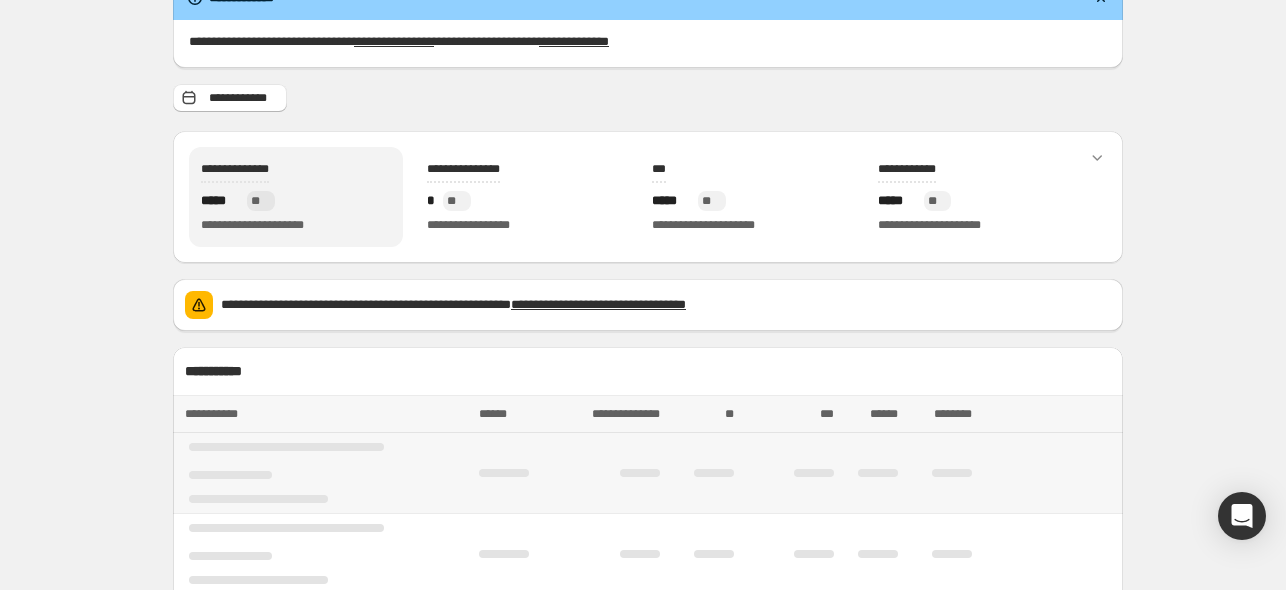 scroll, scrollTop: 0, scrollLeft: 0, axis: both 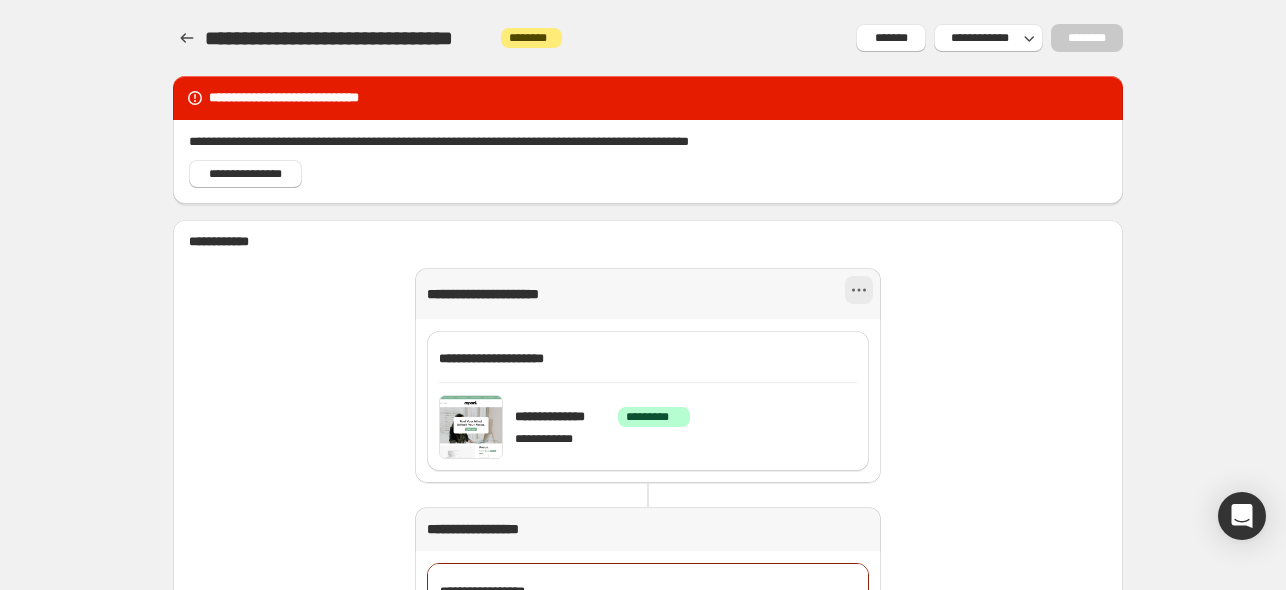 click 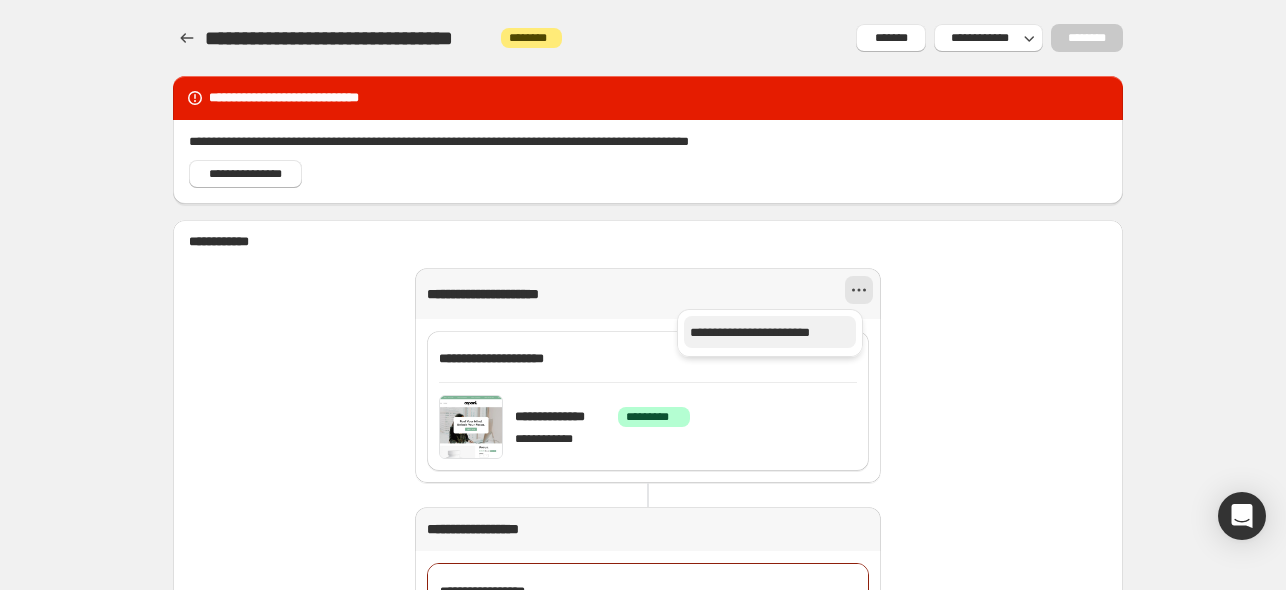 click on "**********" at bounding box center [769, 333] 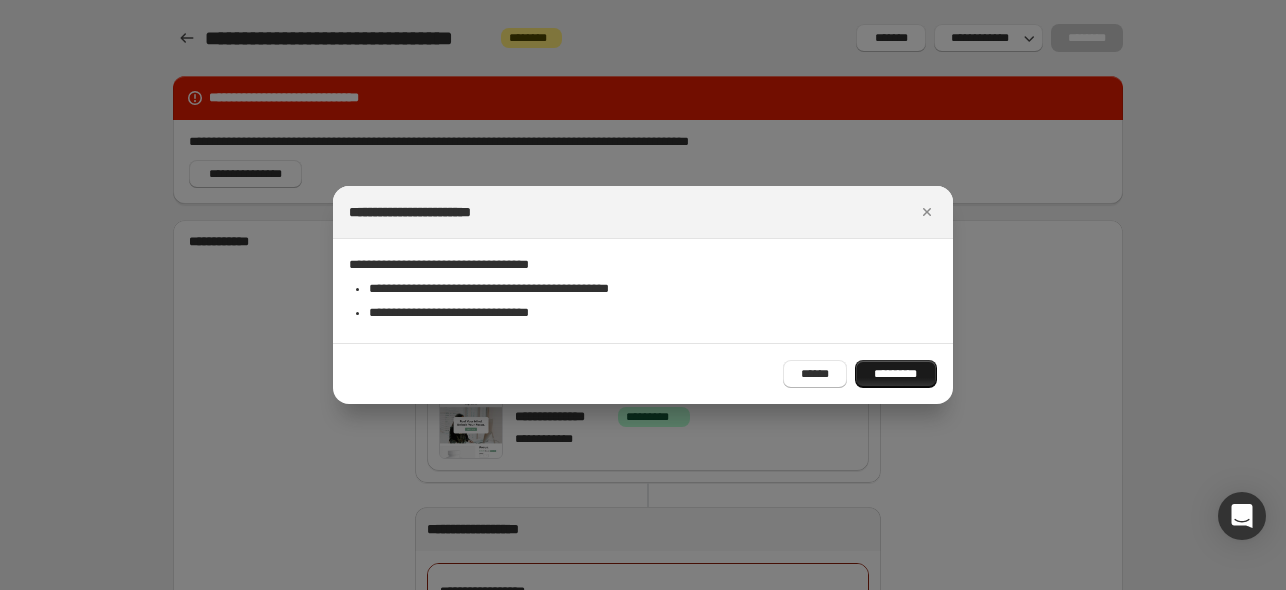 click on "*********" at bounding box center (896, 374) 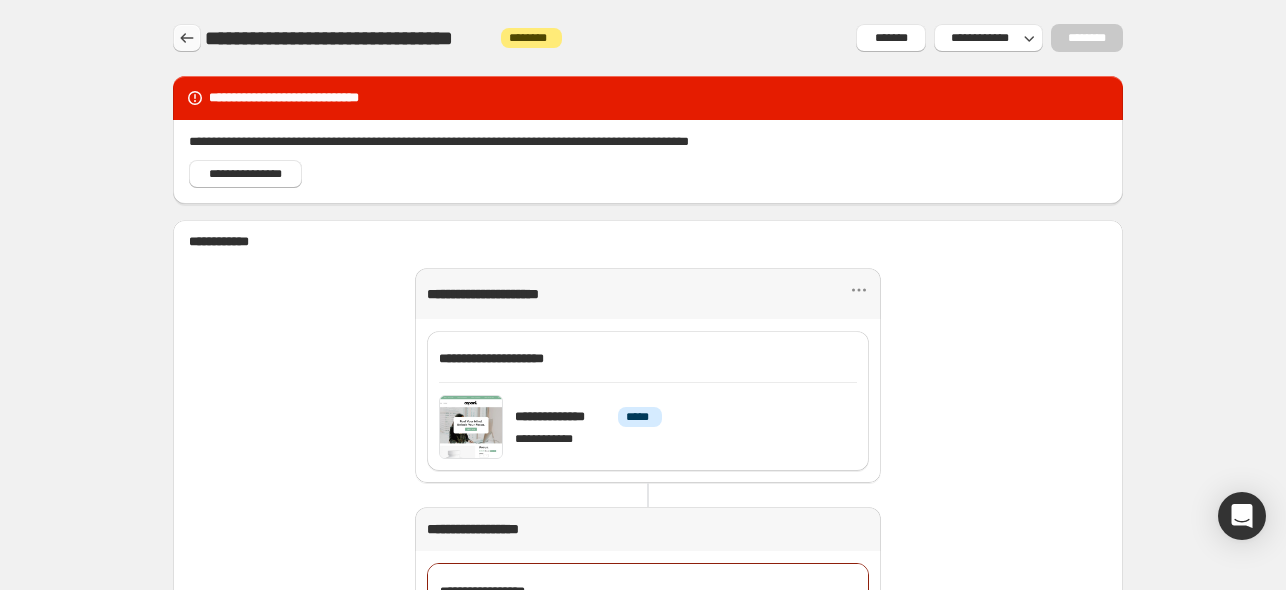 click 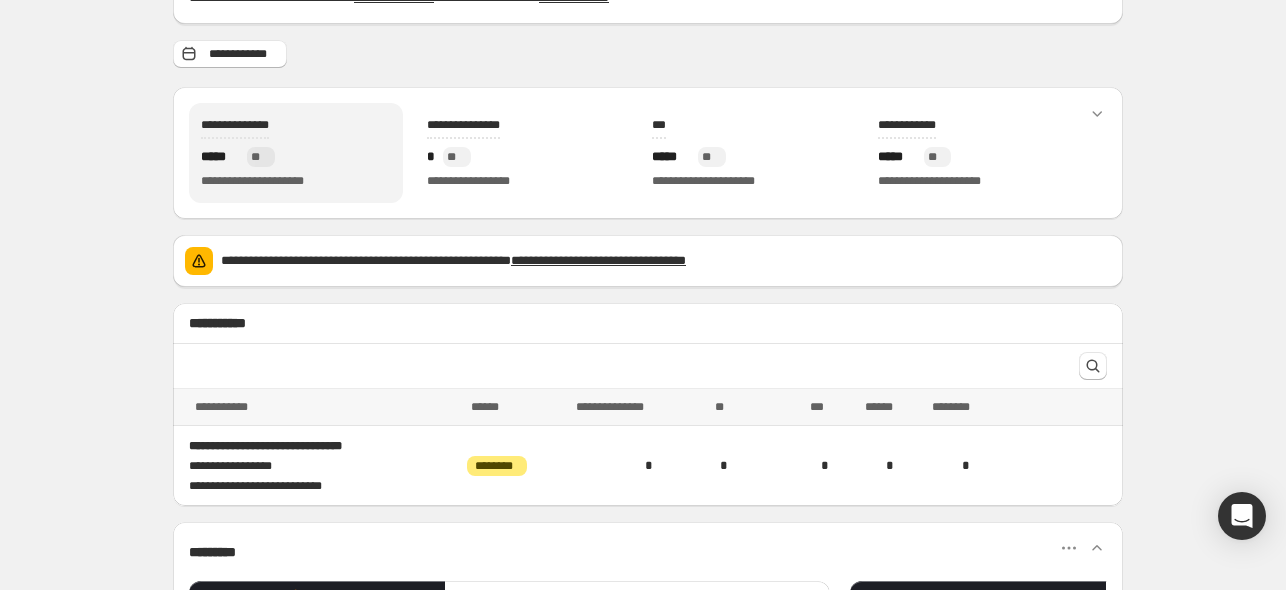scroll, scrollTop: 0, scrollLeft: 0, axis: both 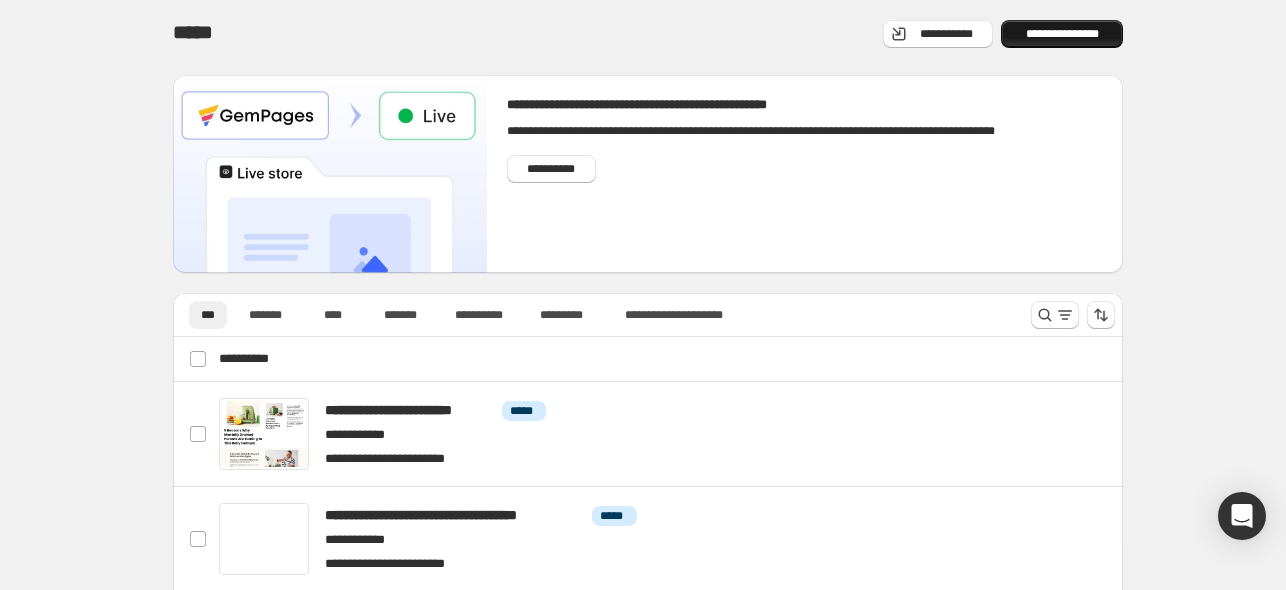 click on "**********" at bounding box center [1062, 34] 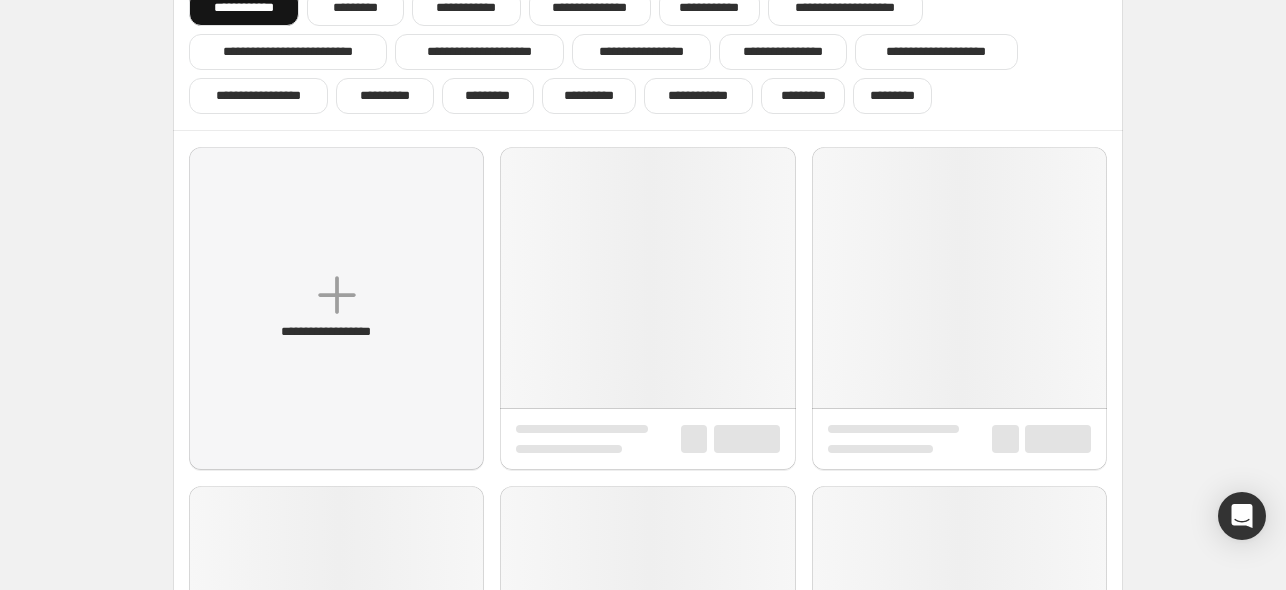 scroll, scrollTop: 0, scrollLeft: 0, axis: both 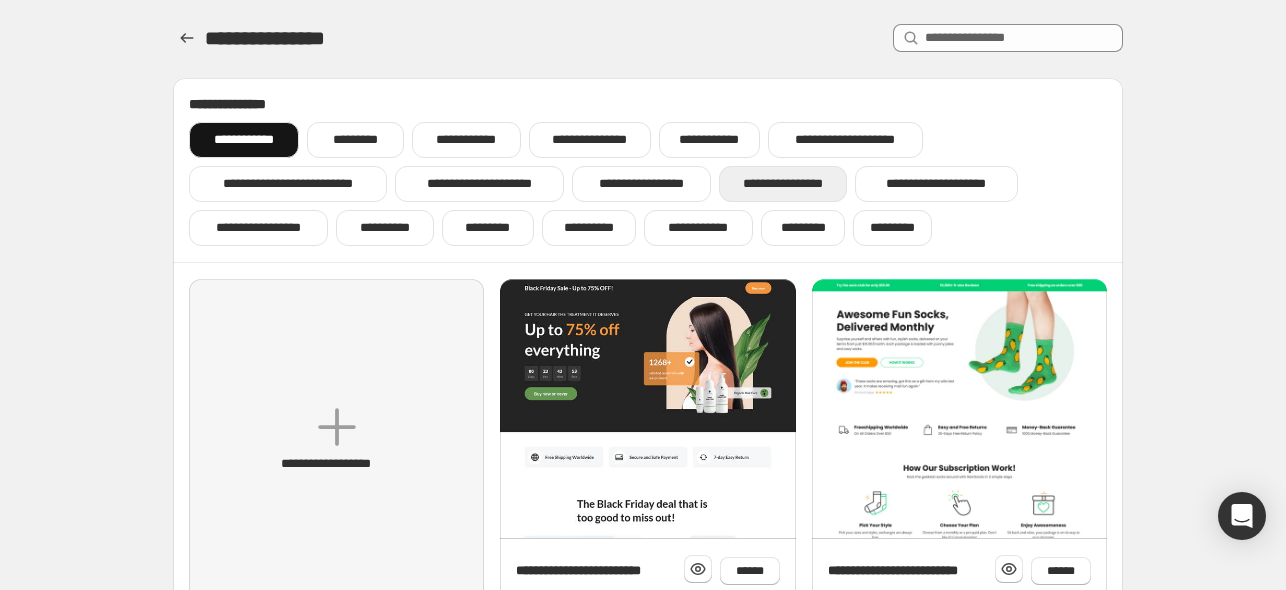 click on "**********" at bounding box center [783, 184] 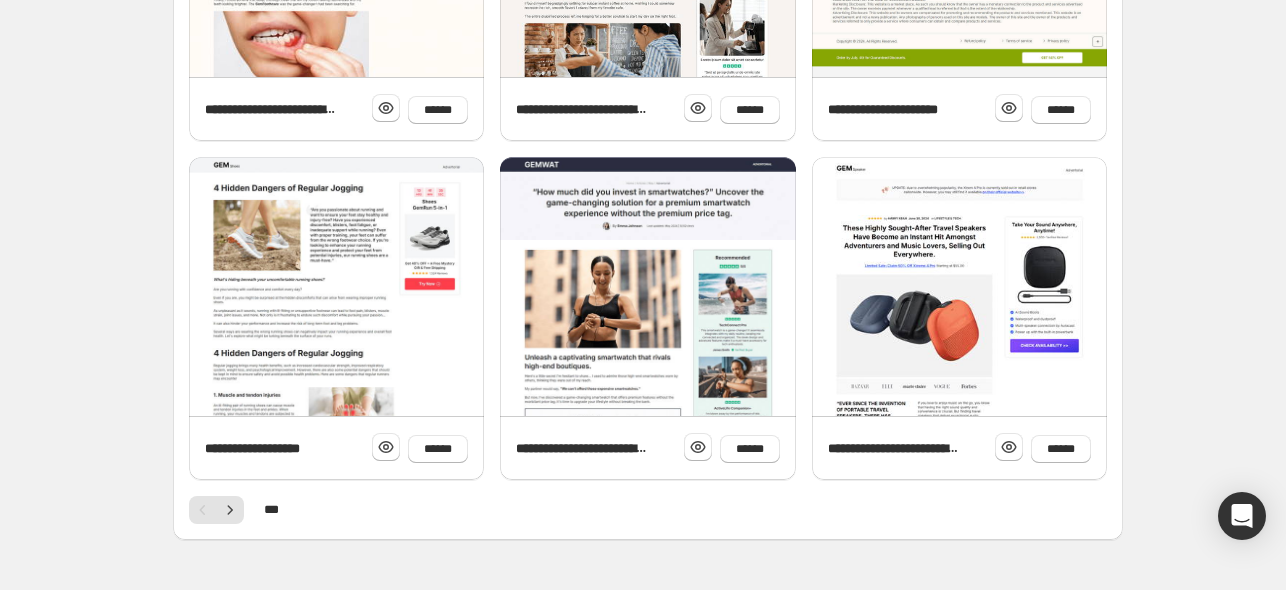 scroll, scrollTop: 849, scrollLeft: 0, axis: vertical 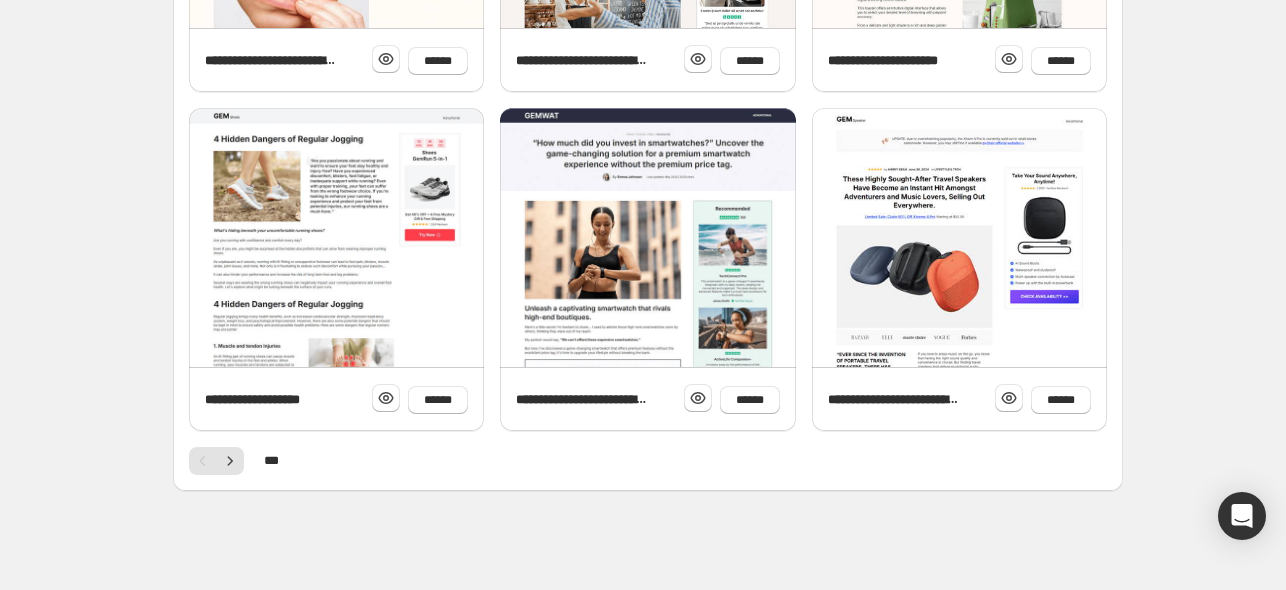click 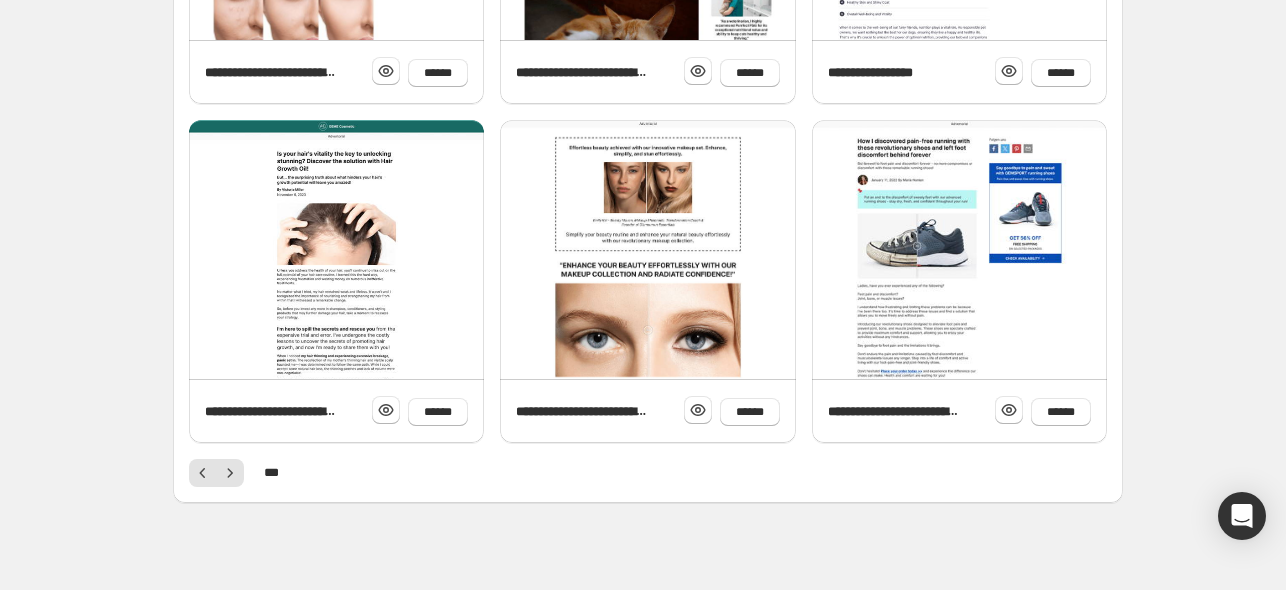 scroll, scrollTop: 849, scrollLeft: 0, axis: vertical 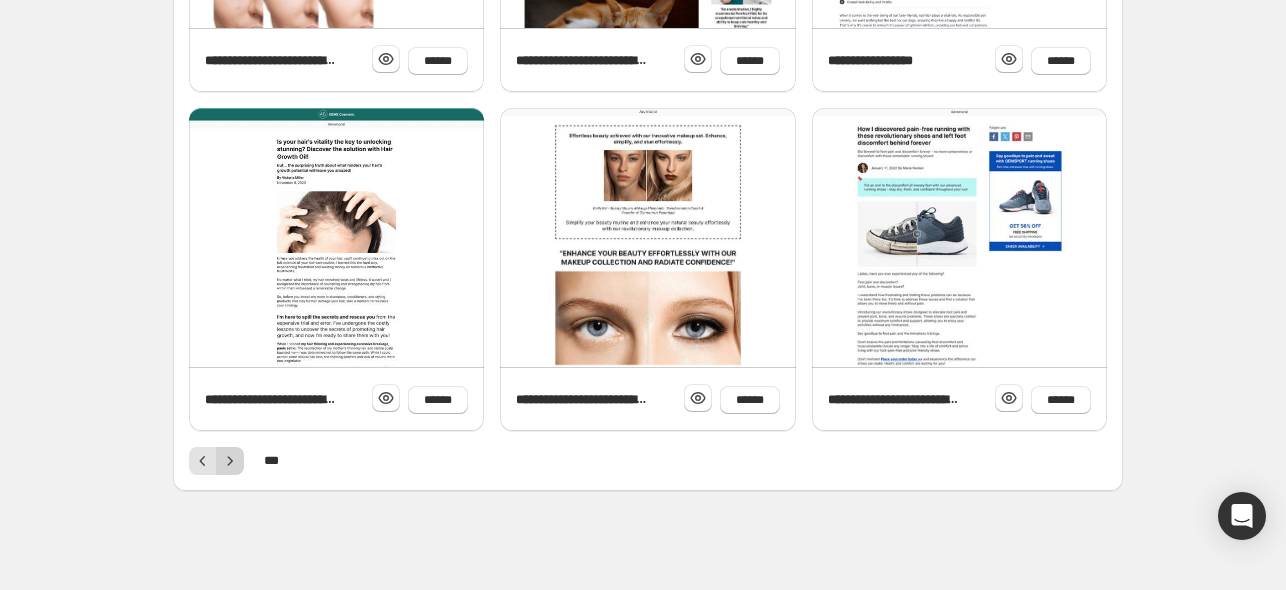 click 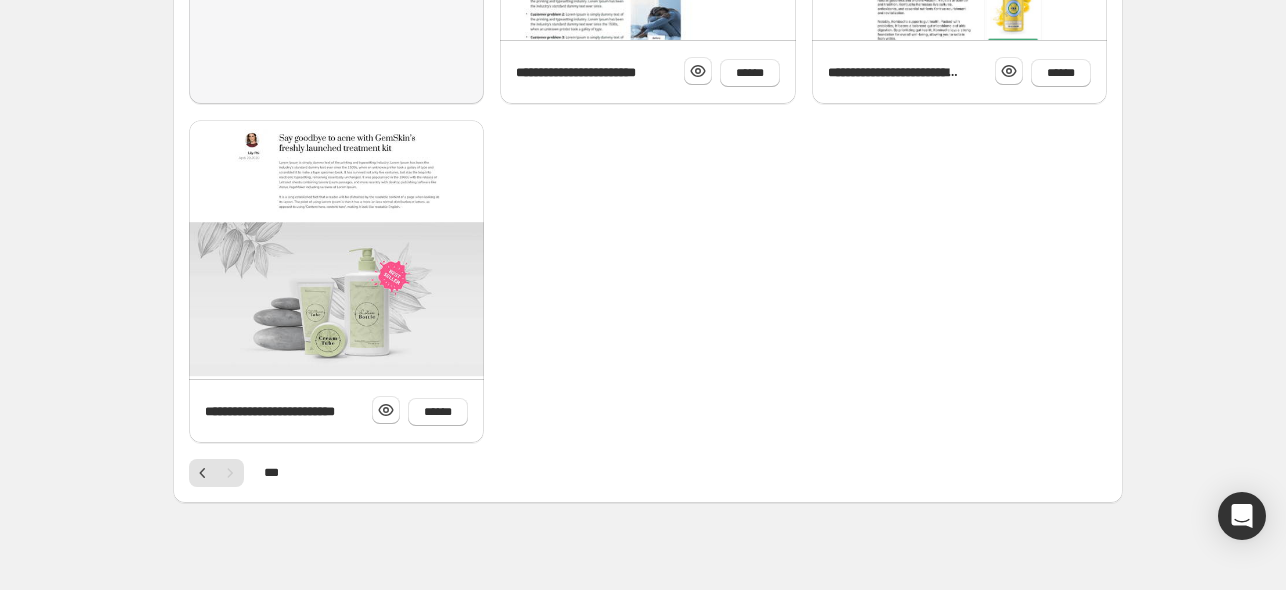 scroll, scrollTop: 500, scrollLeft: 0, axis: vertical 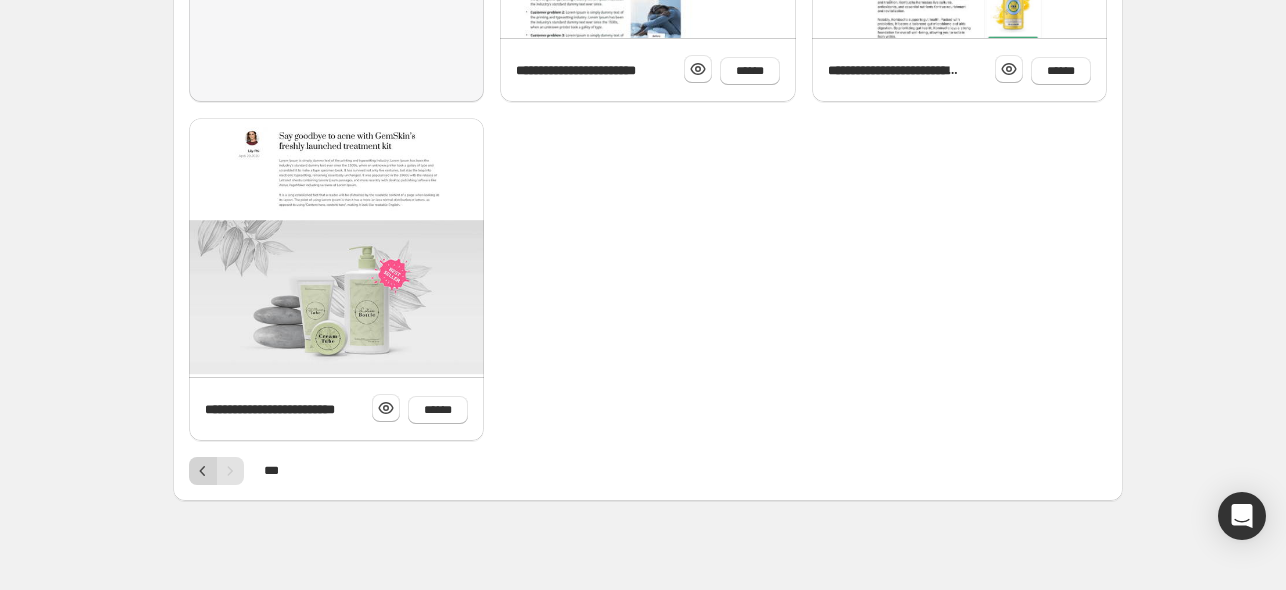 click 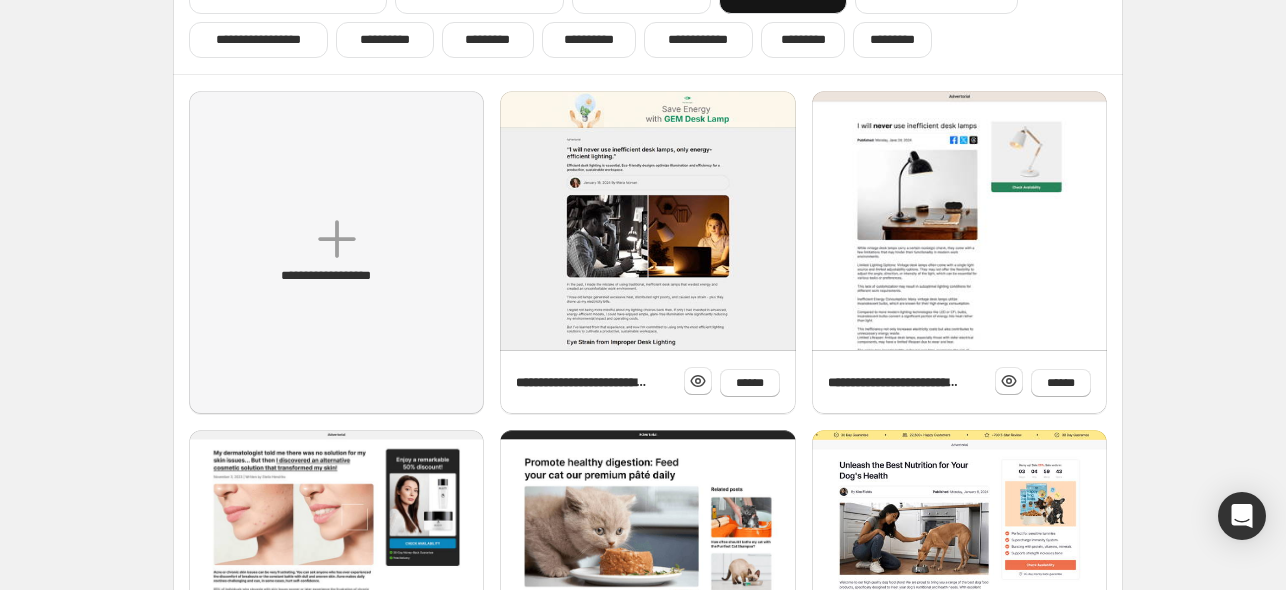 scroll, scrollTop: 200, scrollLeft: 0, axis: vertical 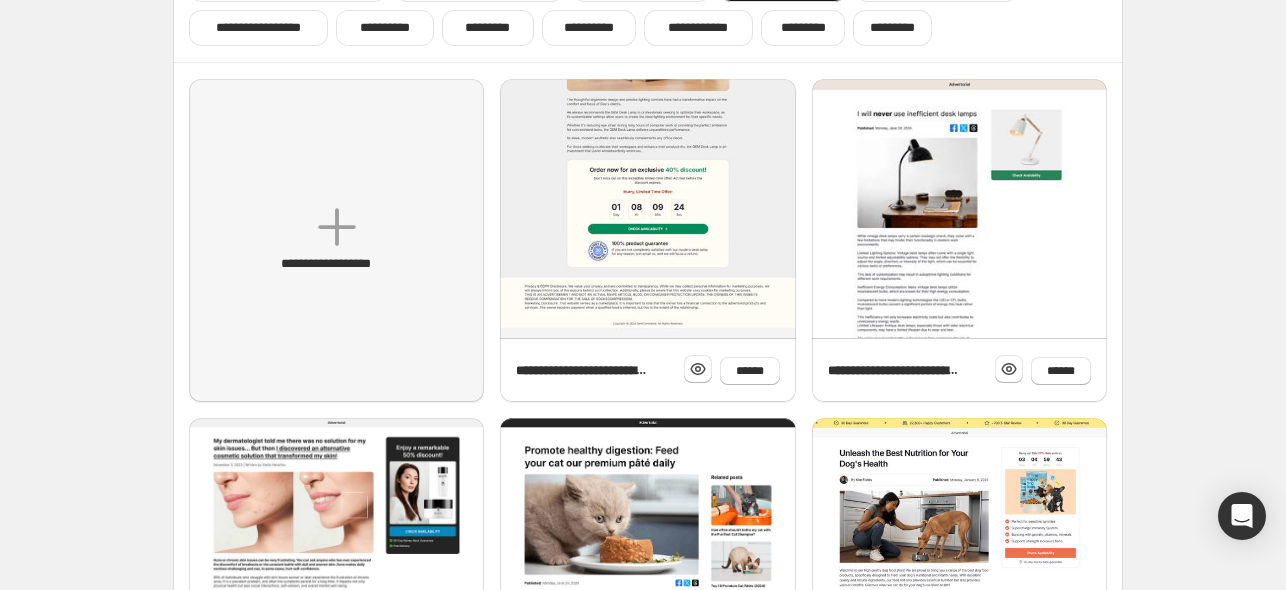 click at bounding box center (647, -632) 